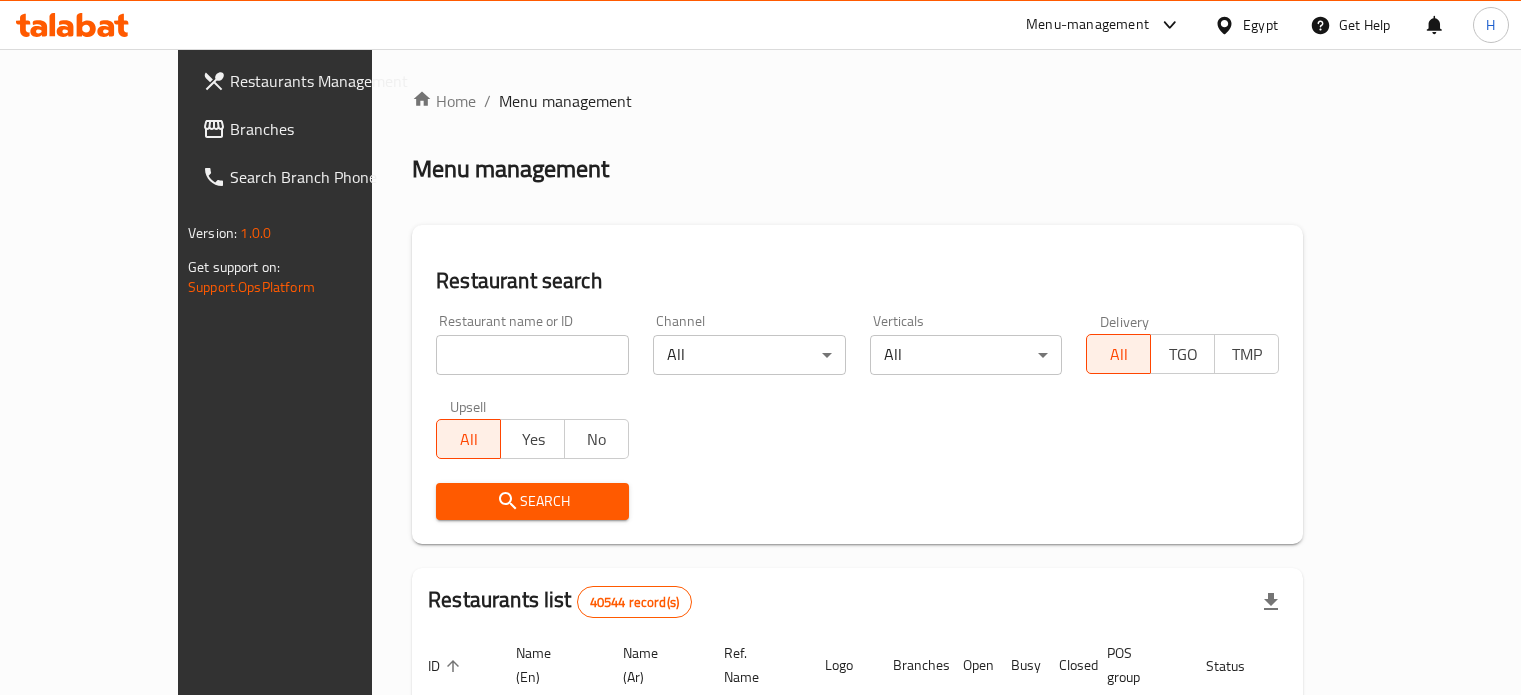 scroll, scrollTop: 0, scrollLeft: 0, axis: both 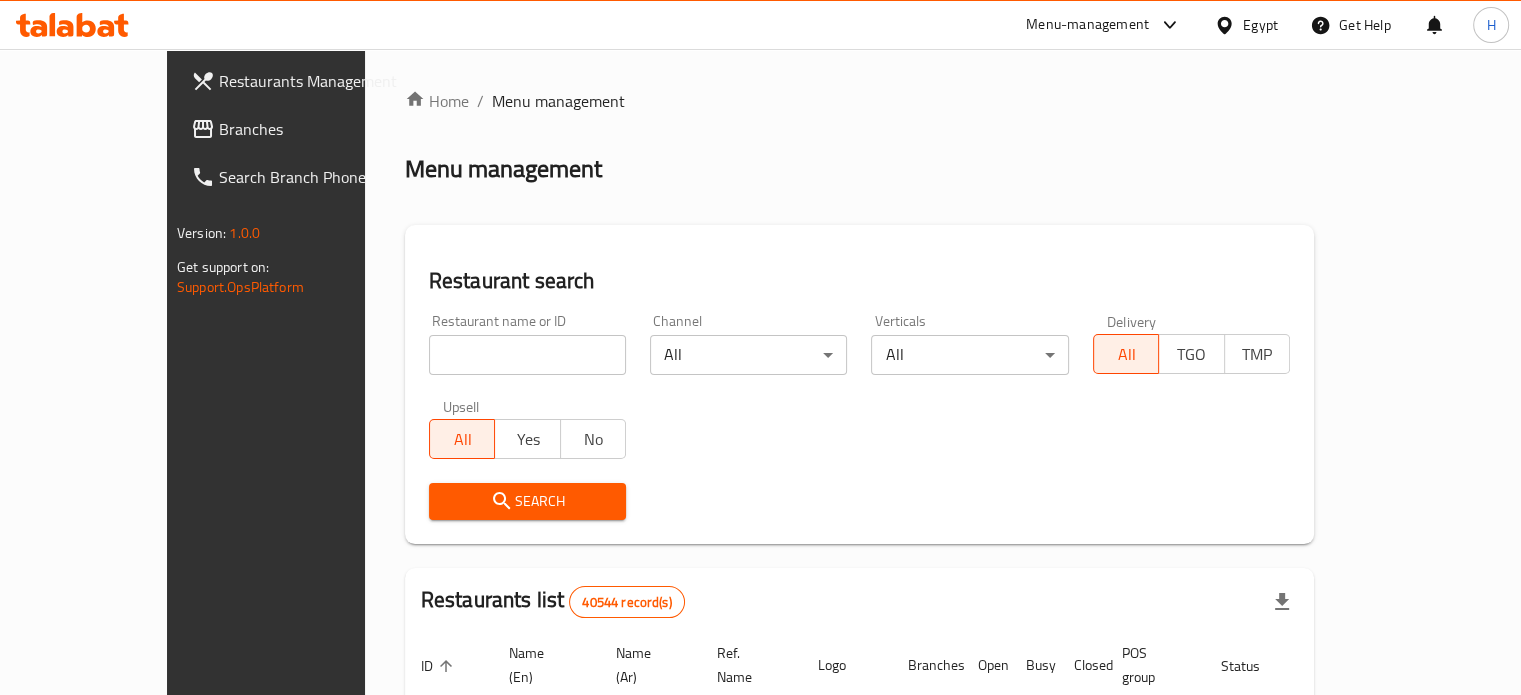 click 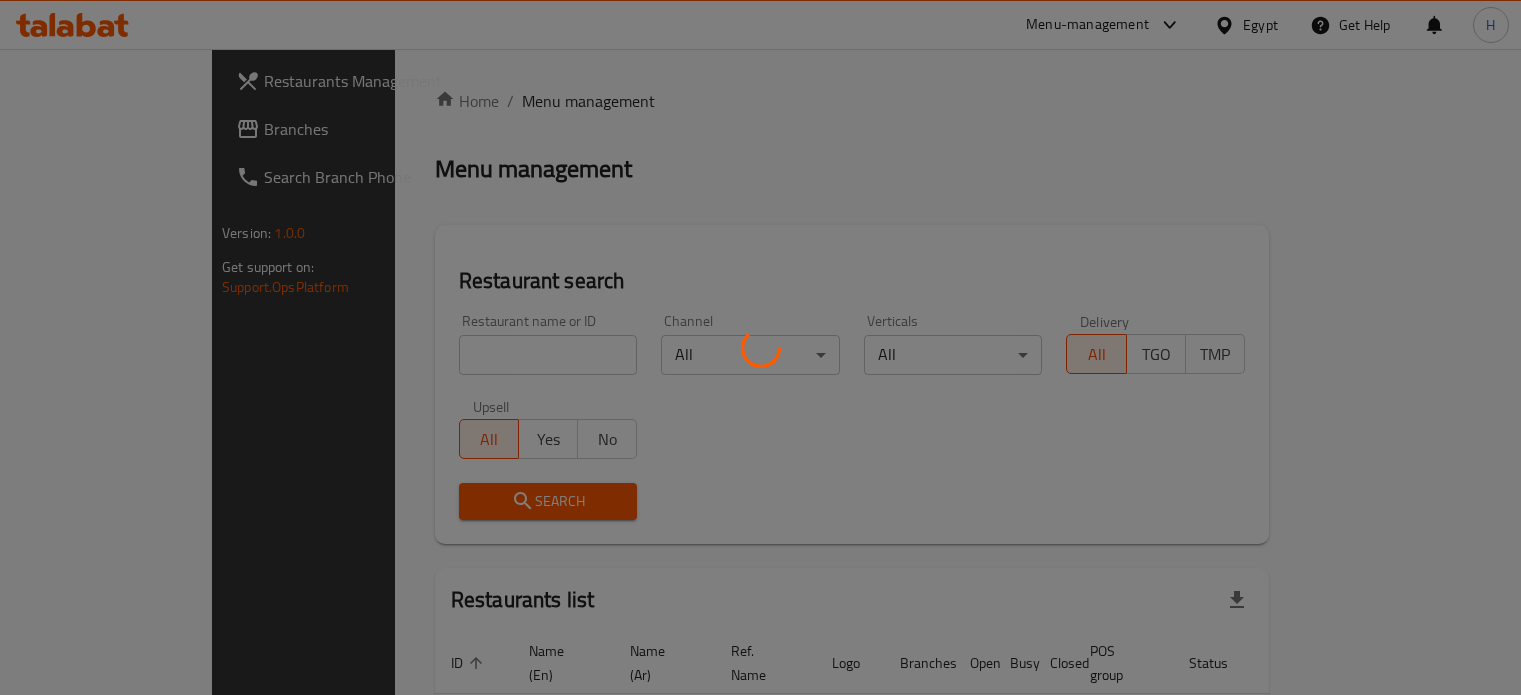 scroll, scrollTop: 0, scrollLeft: 0, axis: both 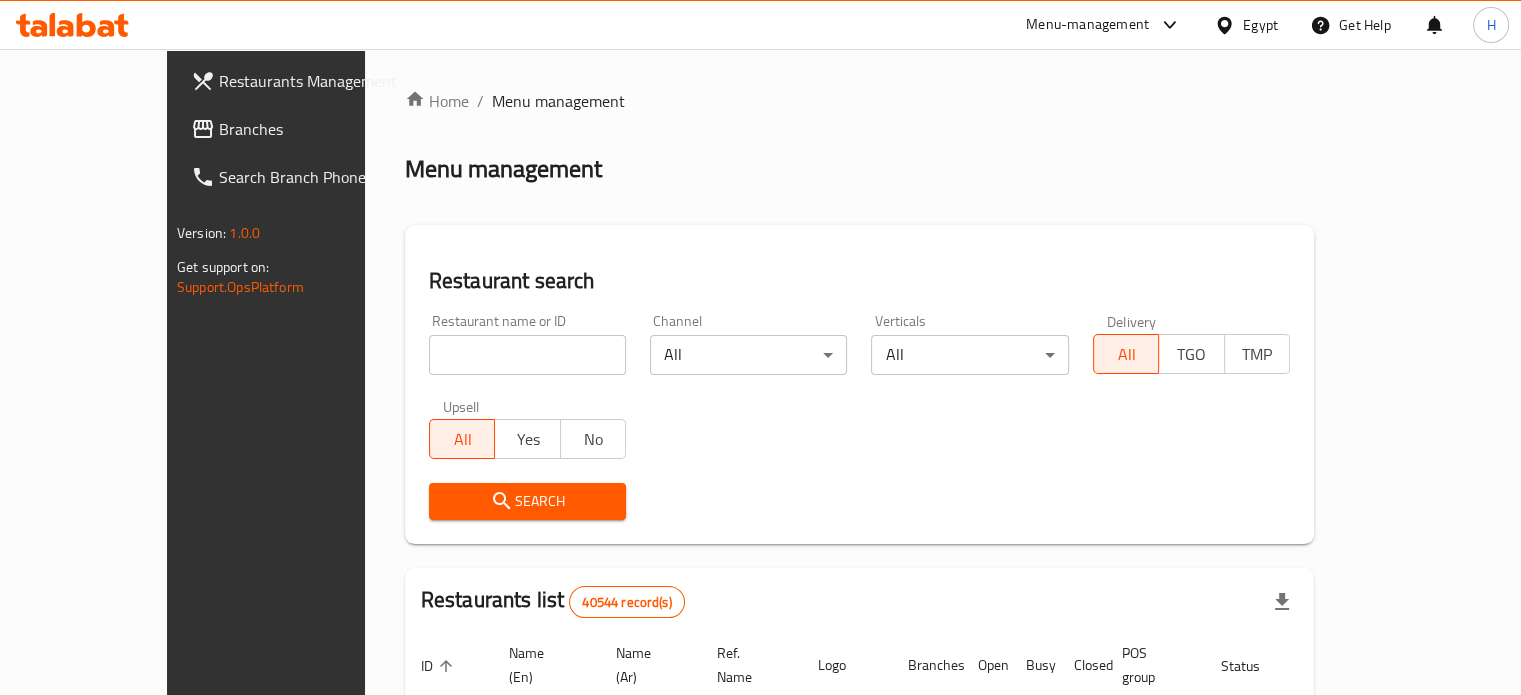 click at bounding box center [527, 355] 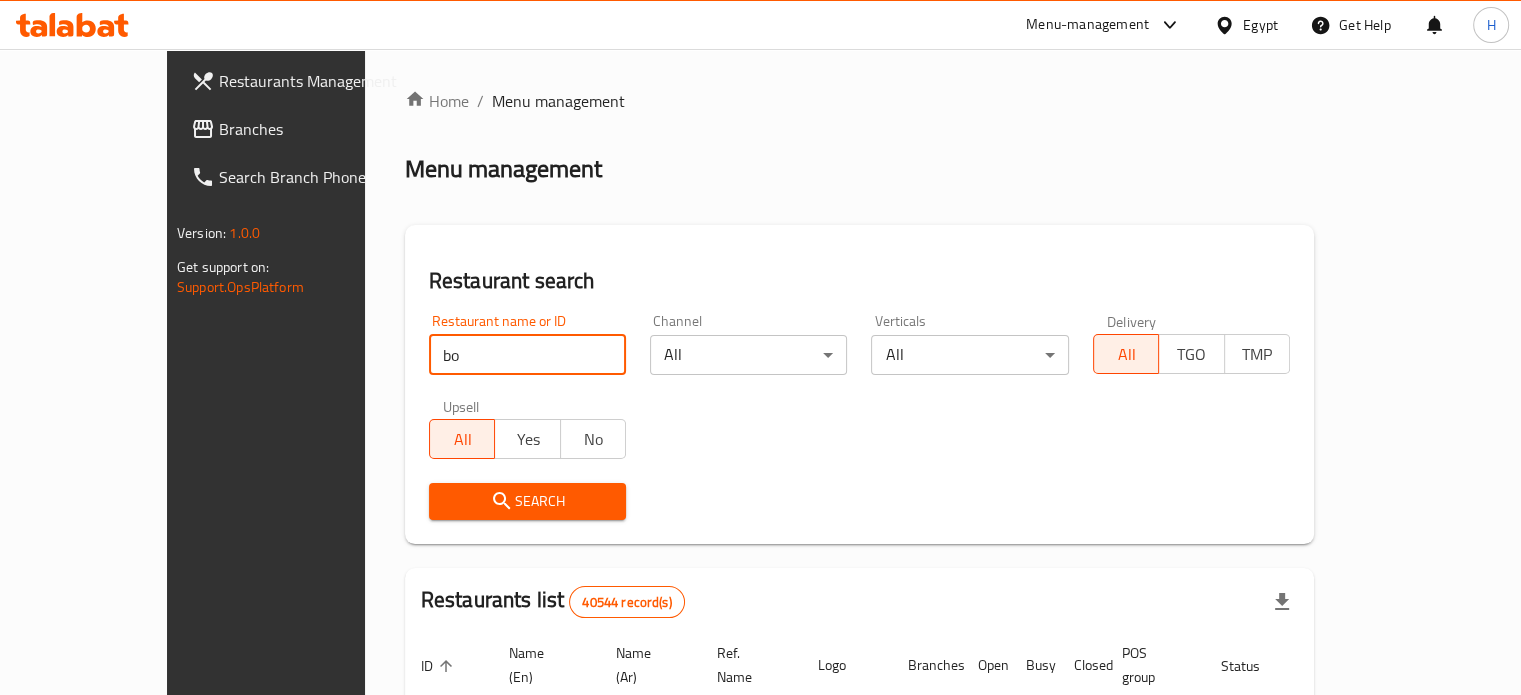 type on "[BRAND]" 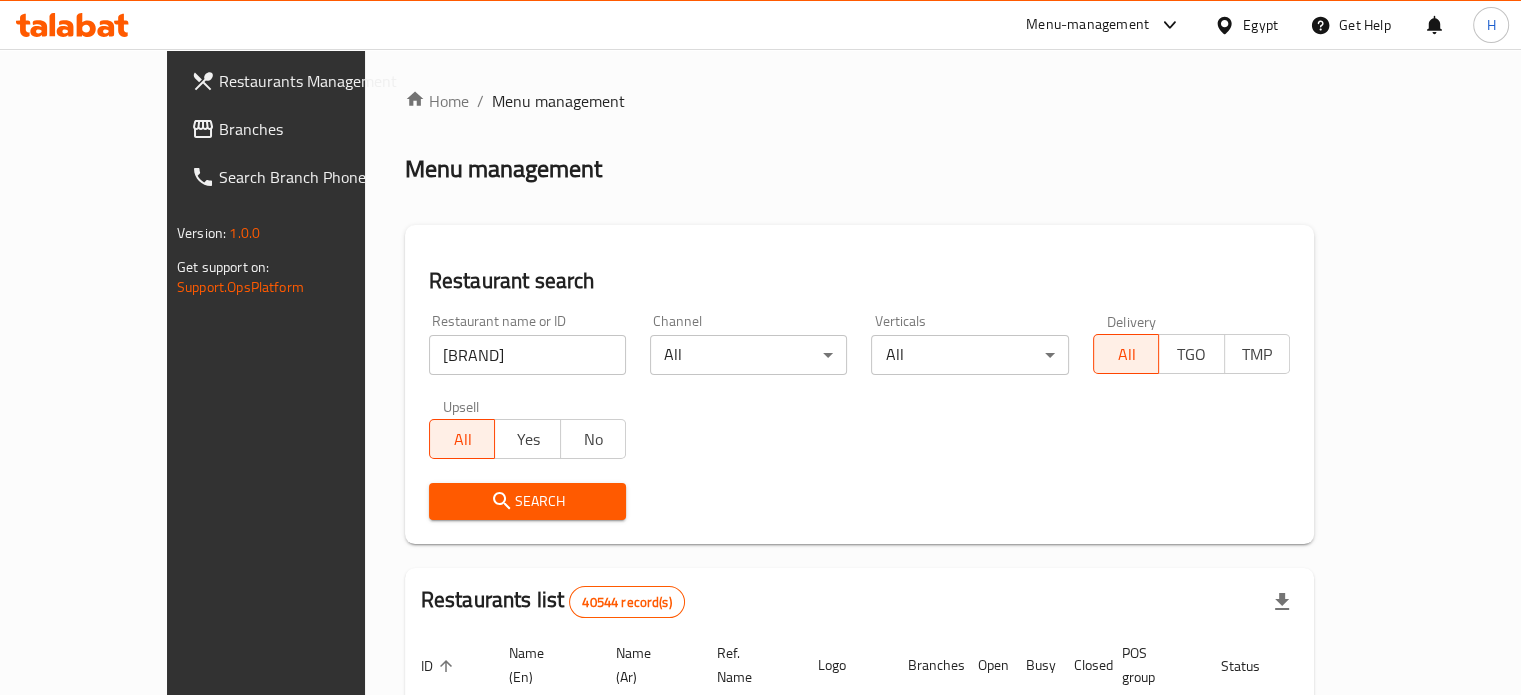 click on "Search" at bounding box center (527, 501) 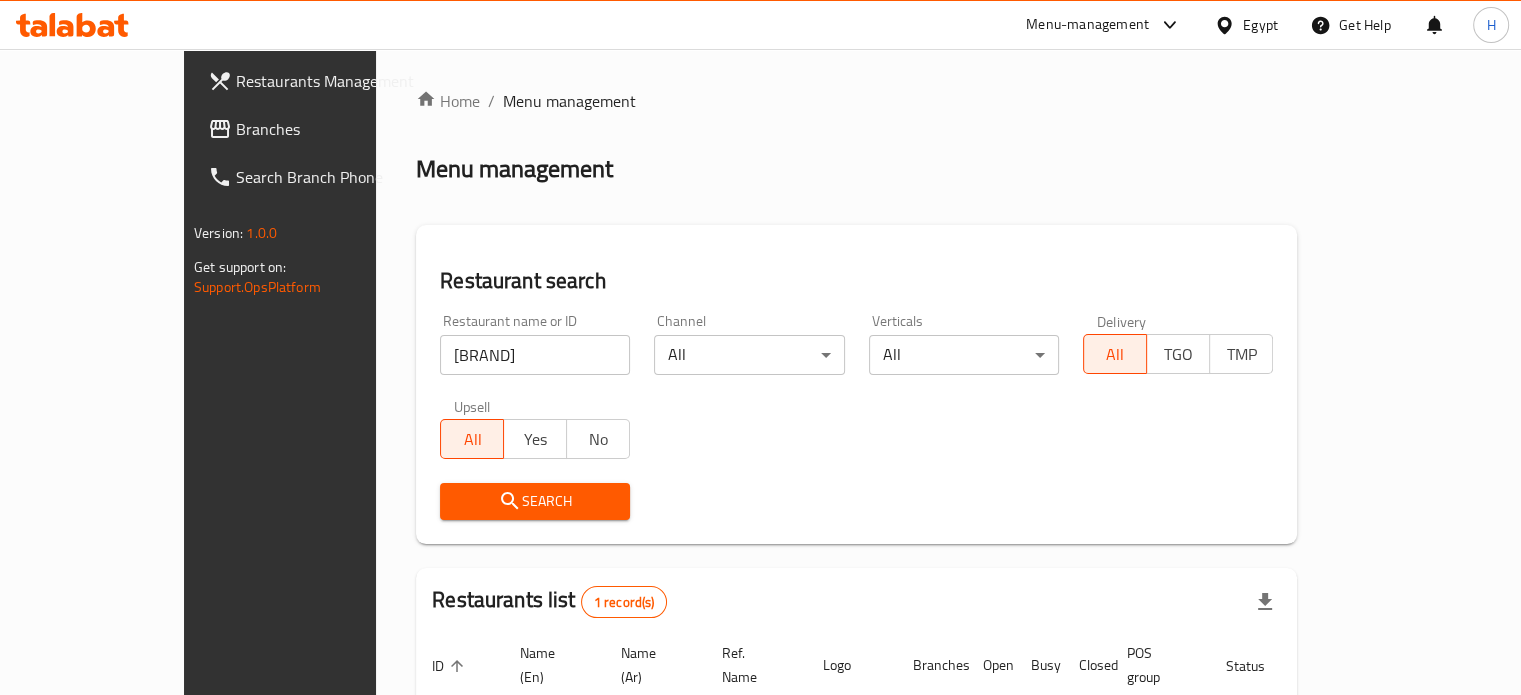scroll, scrollTop: 156, scrollLeft: 0, axis: vertical 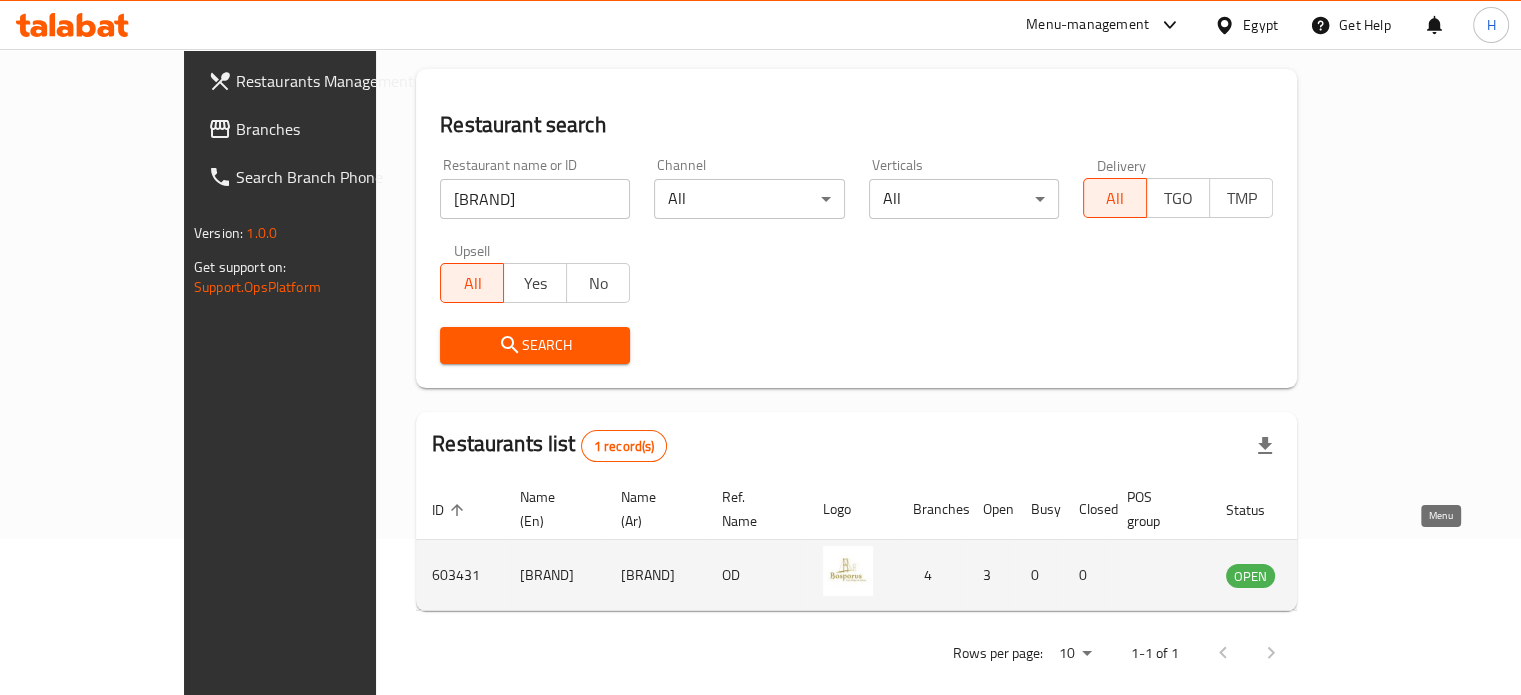 click 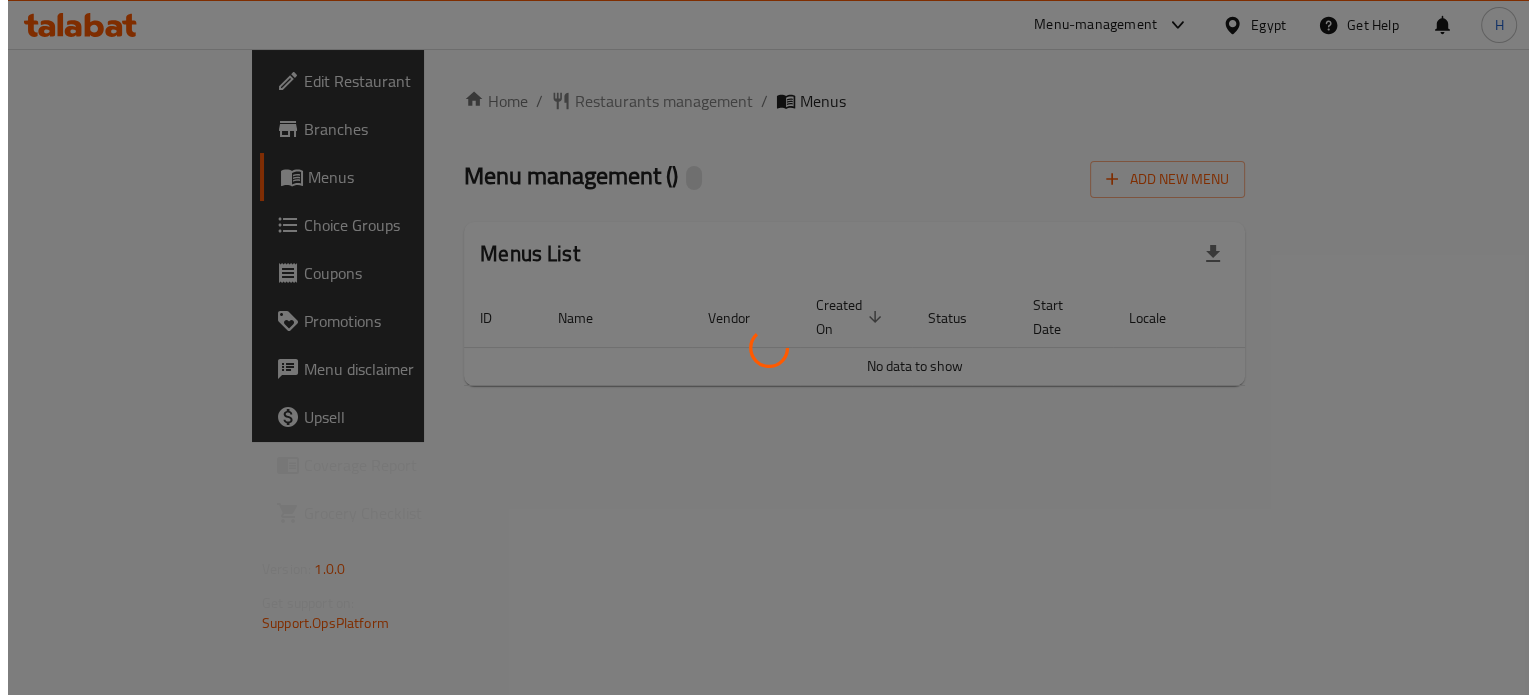 scroll, scrollTop: 0, scrollLeft: 0, axis: both 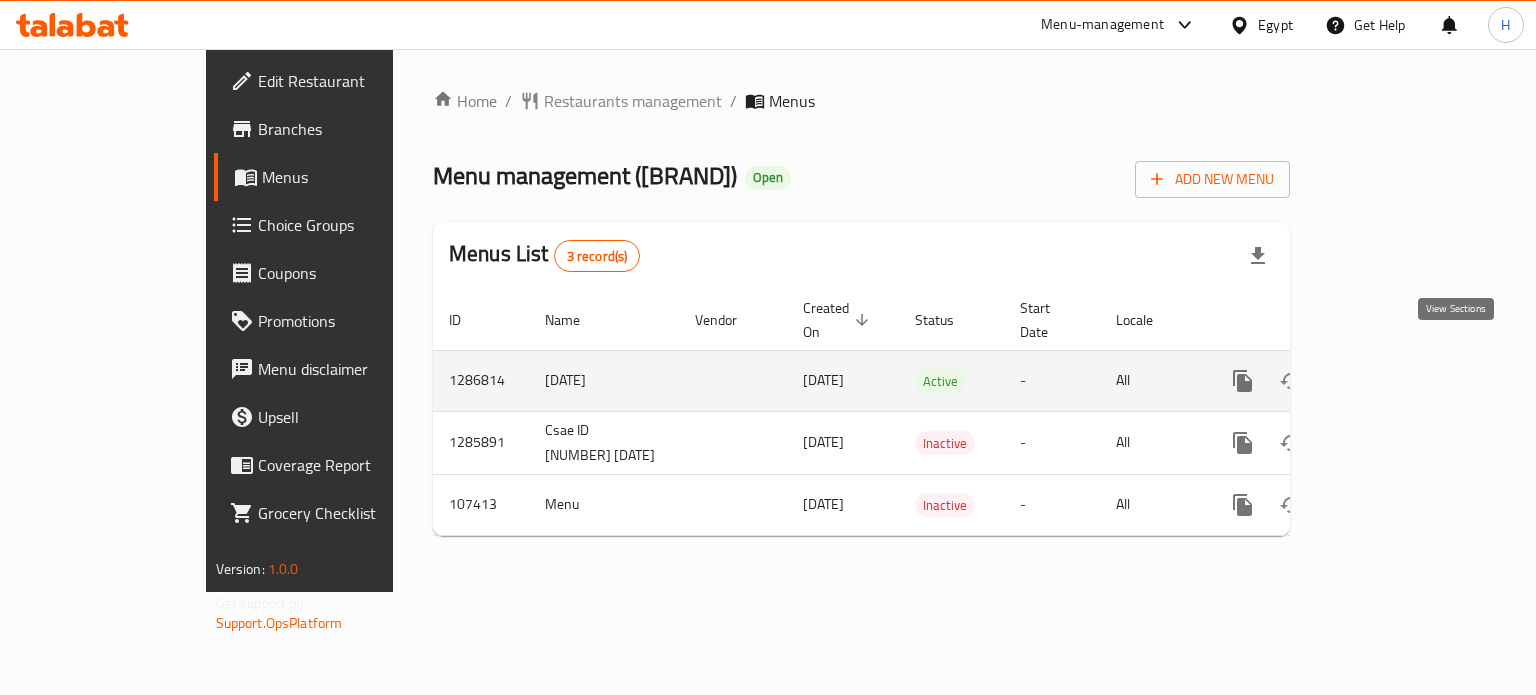 click 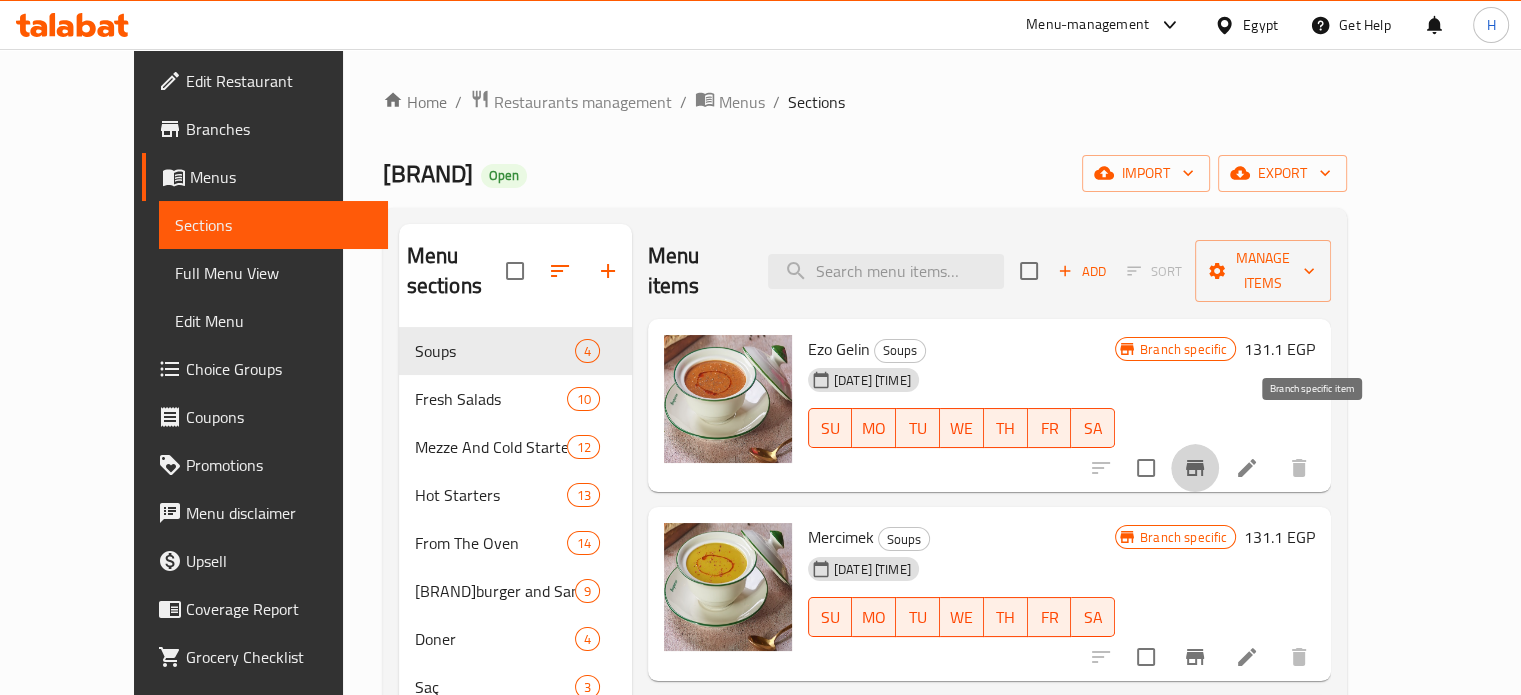 click at bounding box center (1195, 468) 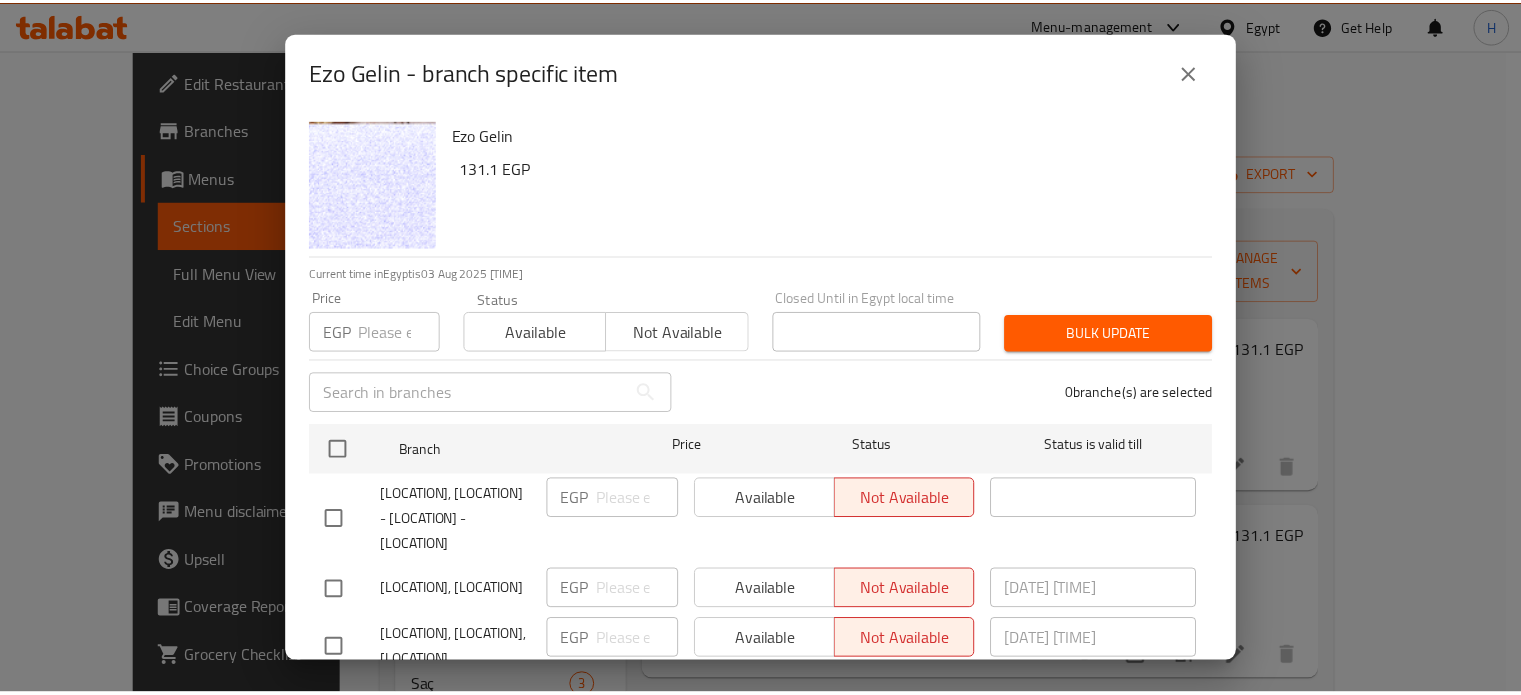 scroll, scrollTop: 153, scrollLeft: 0, axis: vertical 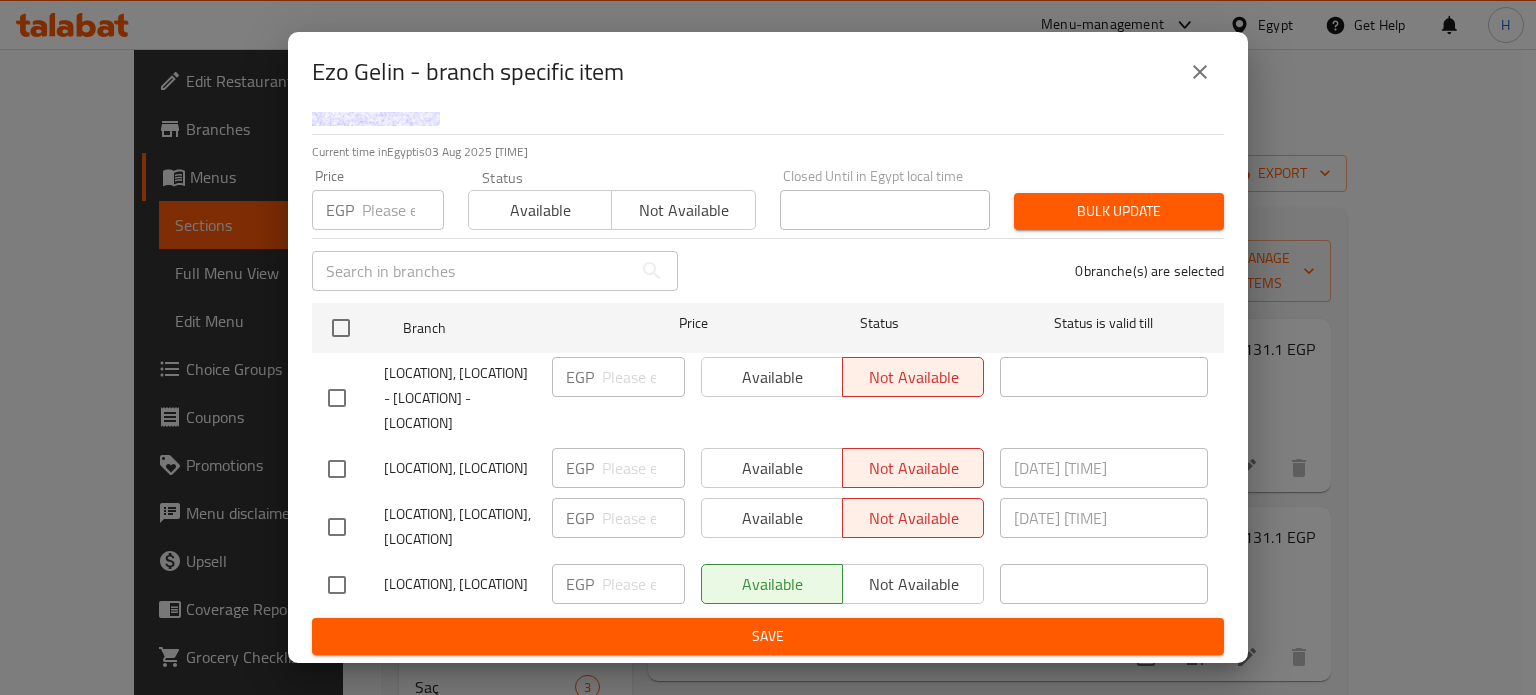 click at bounding box center (1200, 72) 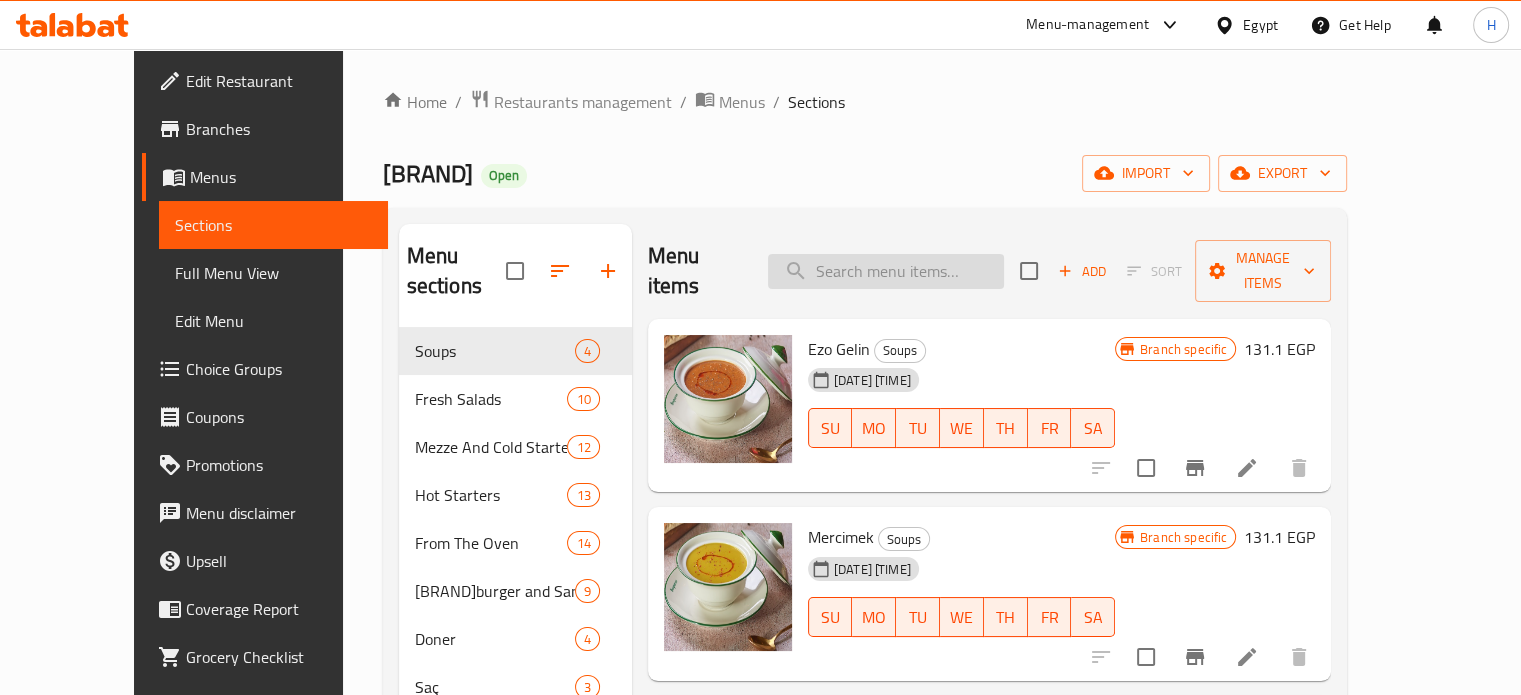 click at bounding box center [886, 271] 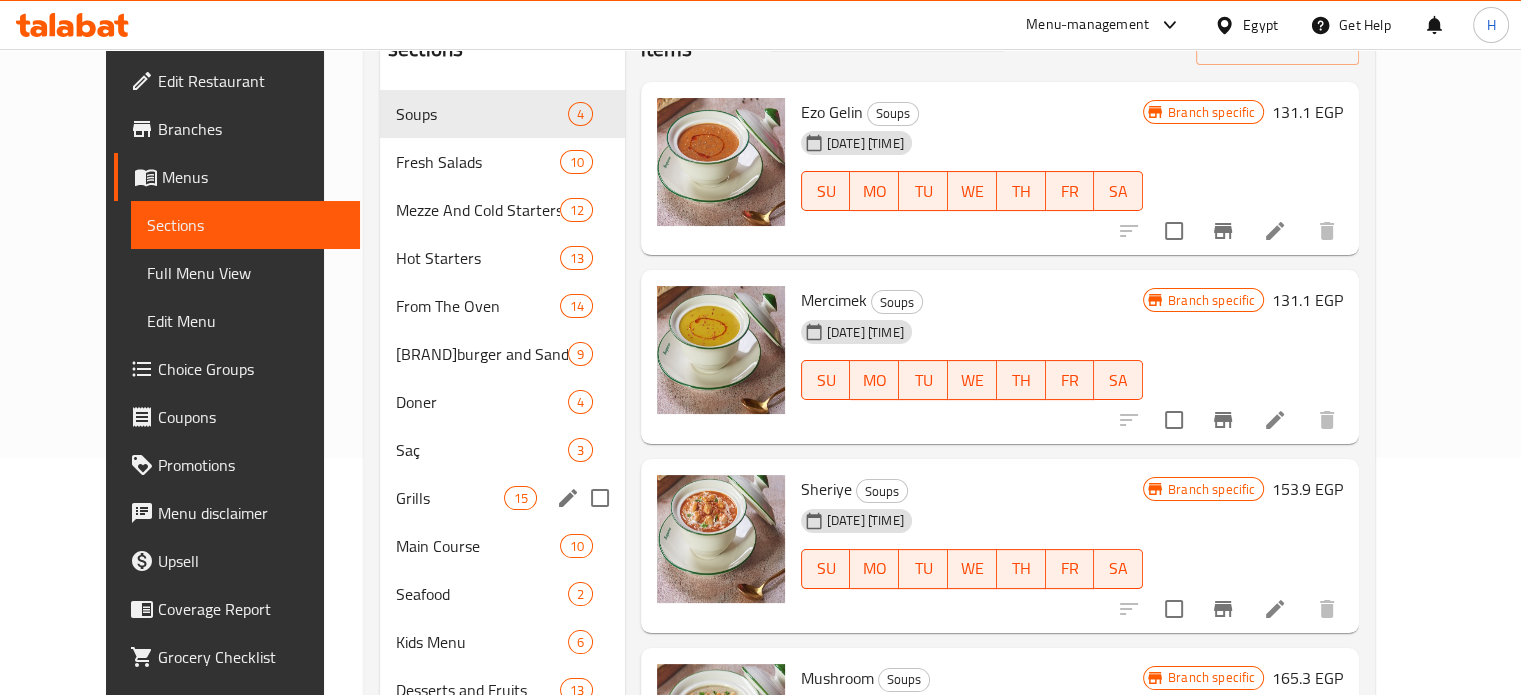 scroll, scrollTop: 337, scrollLeft: 0, axis: vertical 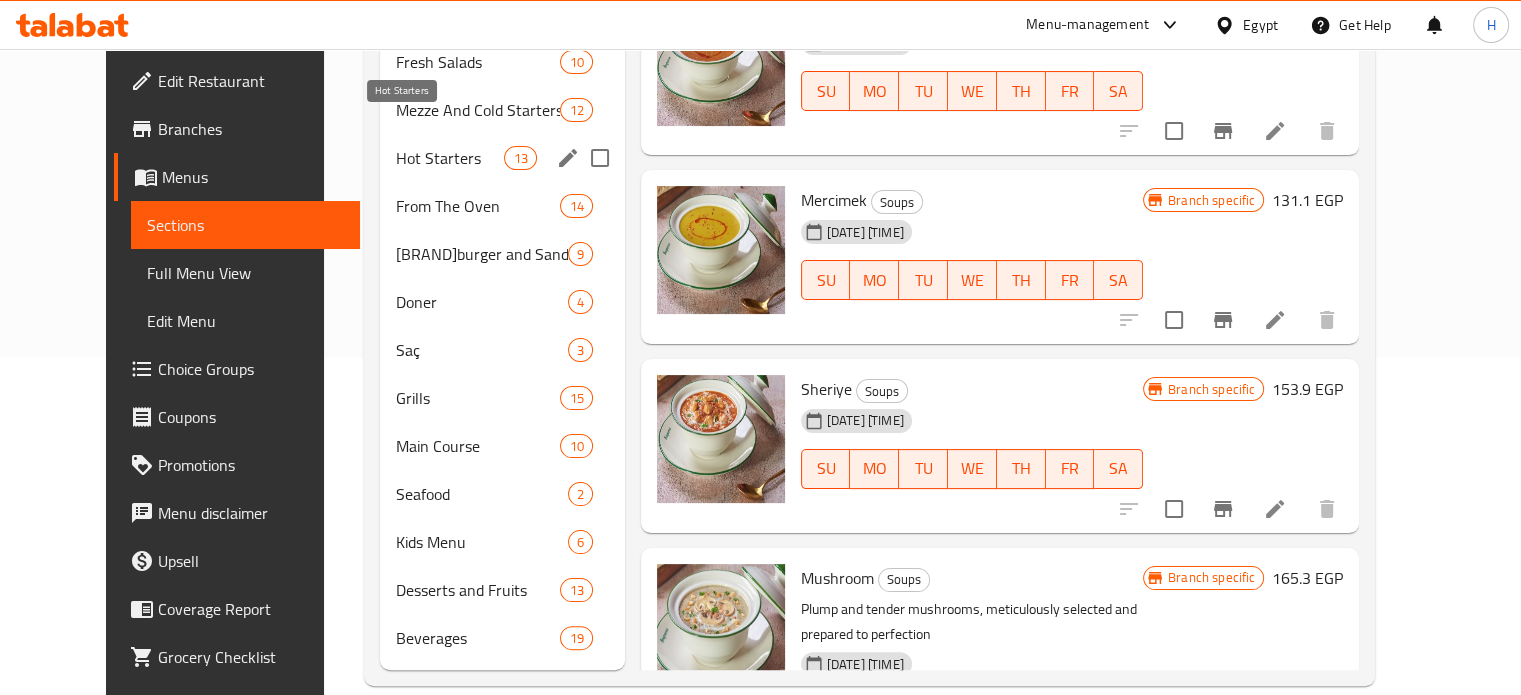 click on "Hot Starters" at bounding box center [450, 158] 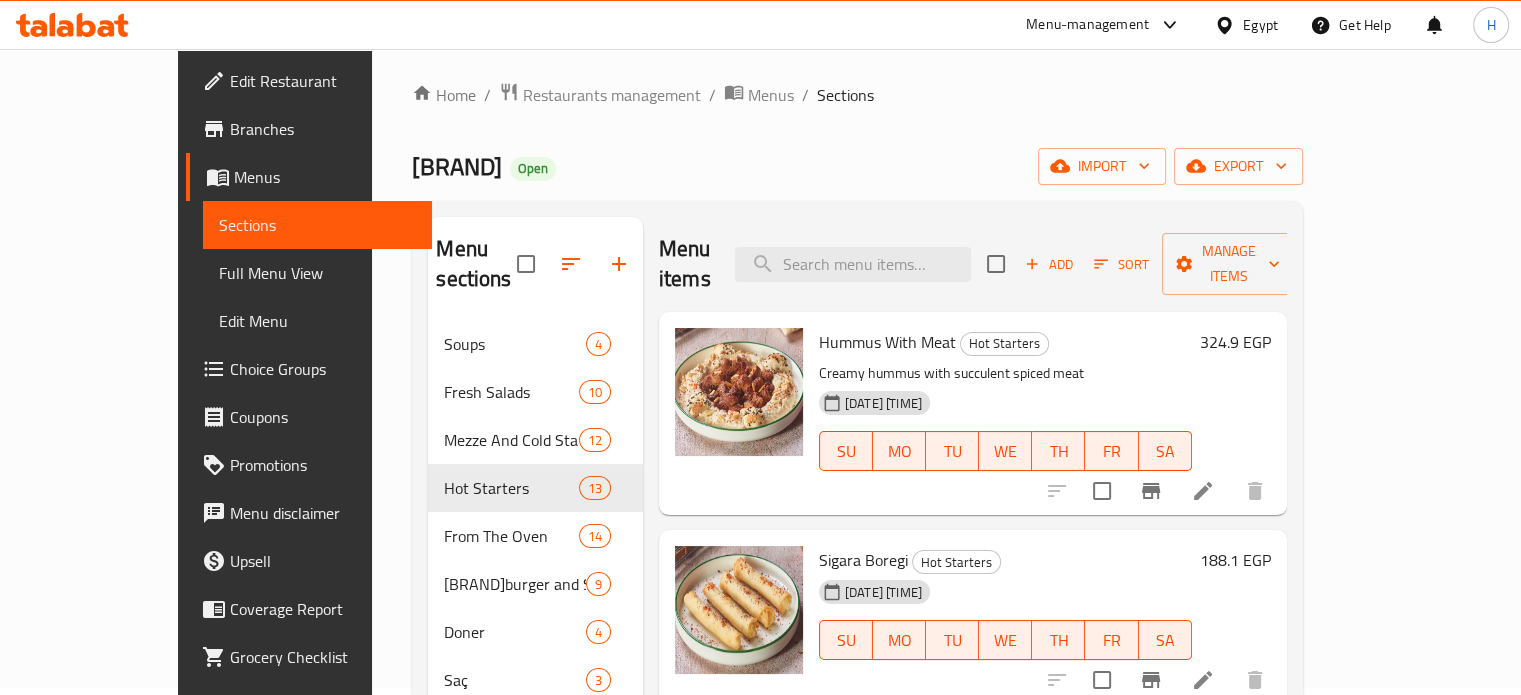 scroll, scrollTop: 0, scrollLeft: 0, axis: both 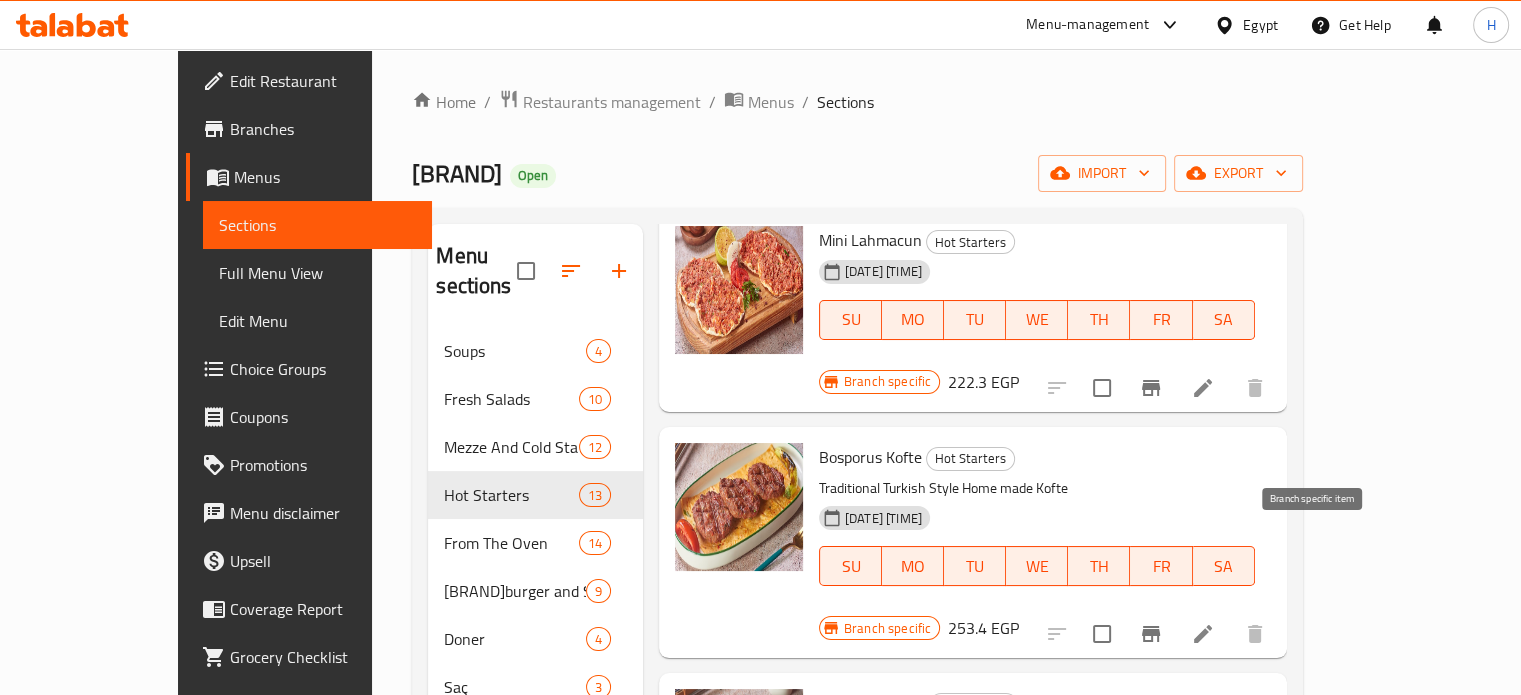 click 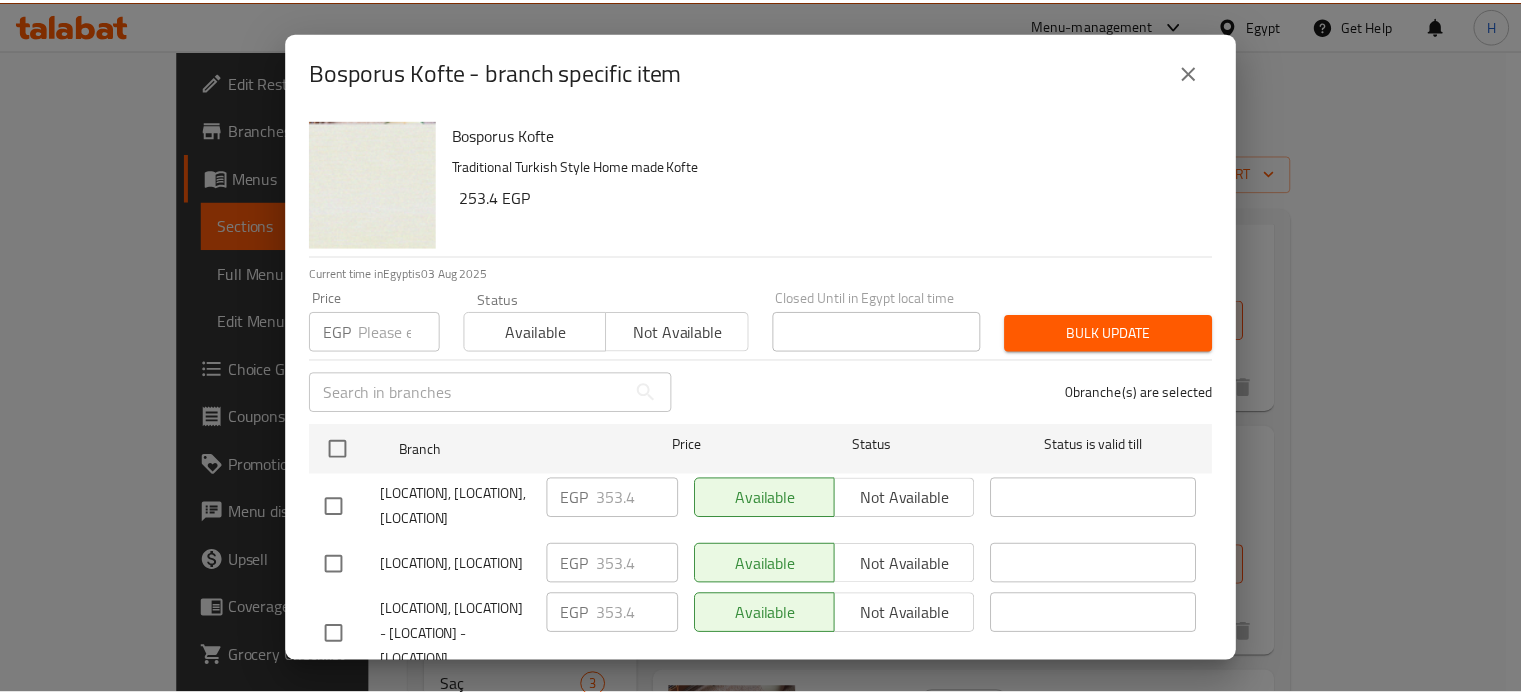 scroll, scrollTop: 153, scrollLeft: 0, axis: vertical 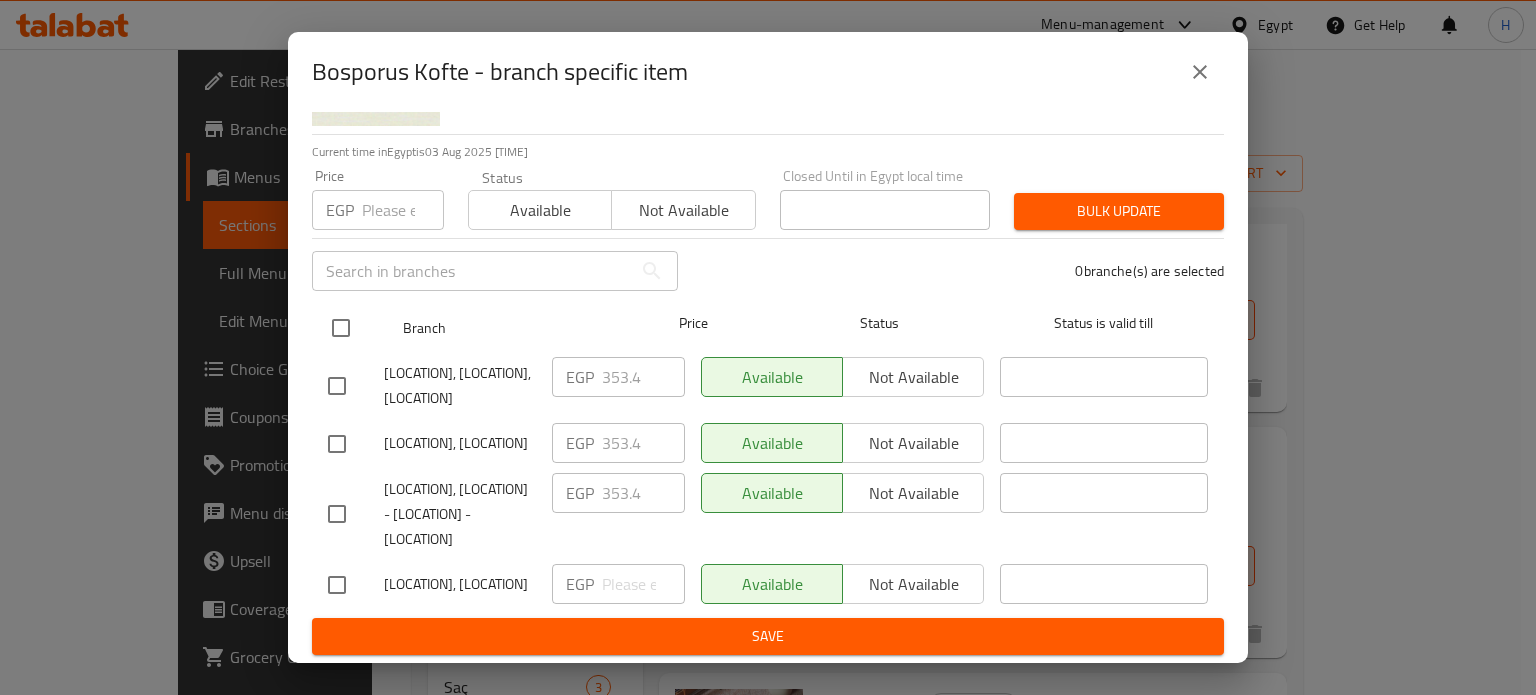 click at bounding box center (341, 328) 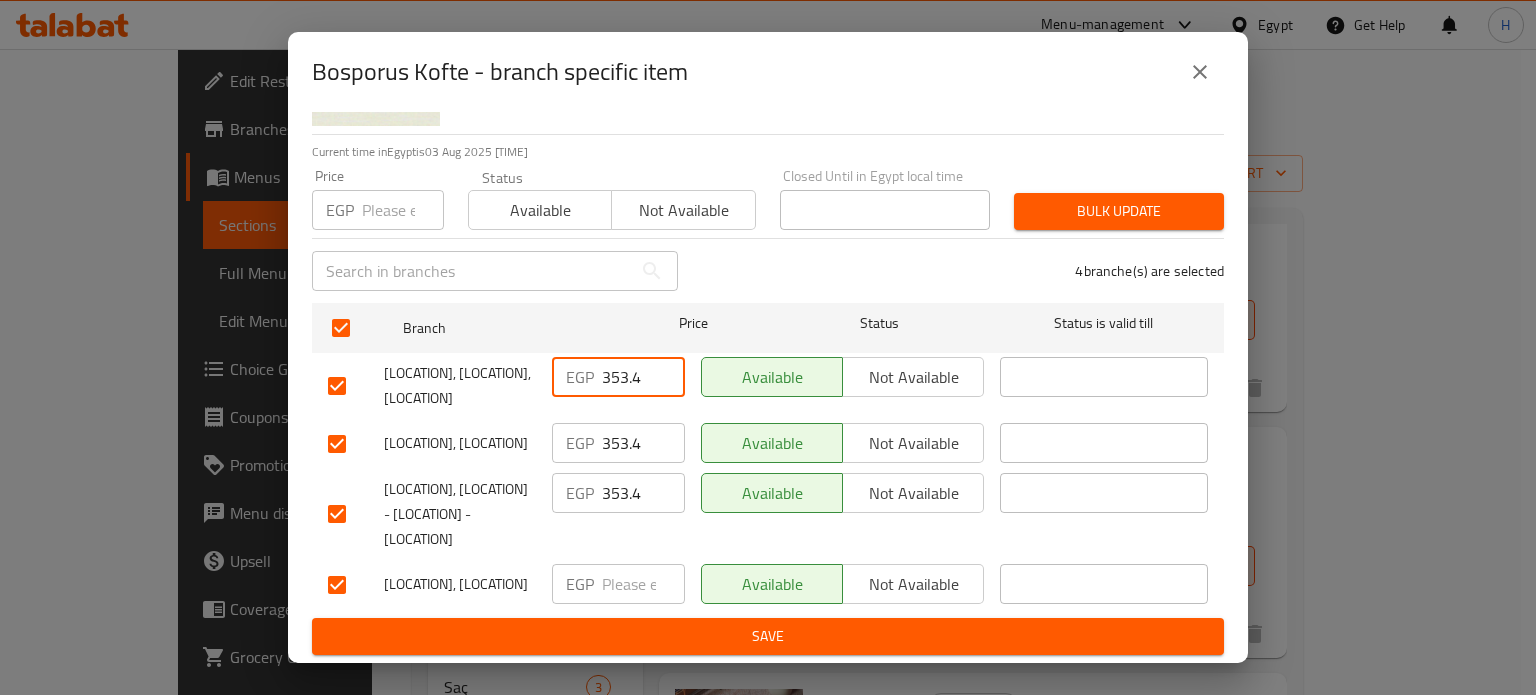 drag, startPoint x: 643, startPoint y: 342, endPoint x: 600, endPoint y: 482, distance: 146.45477 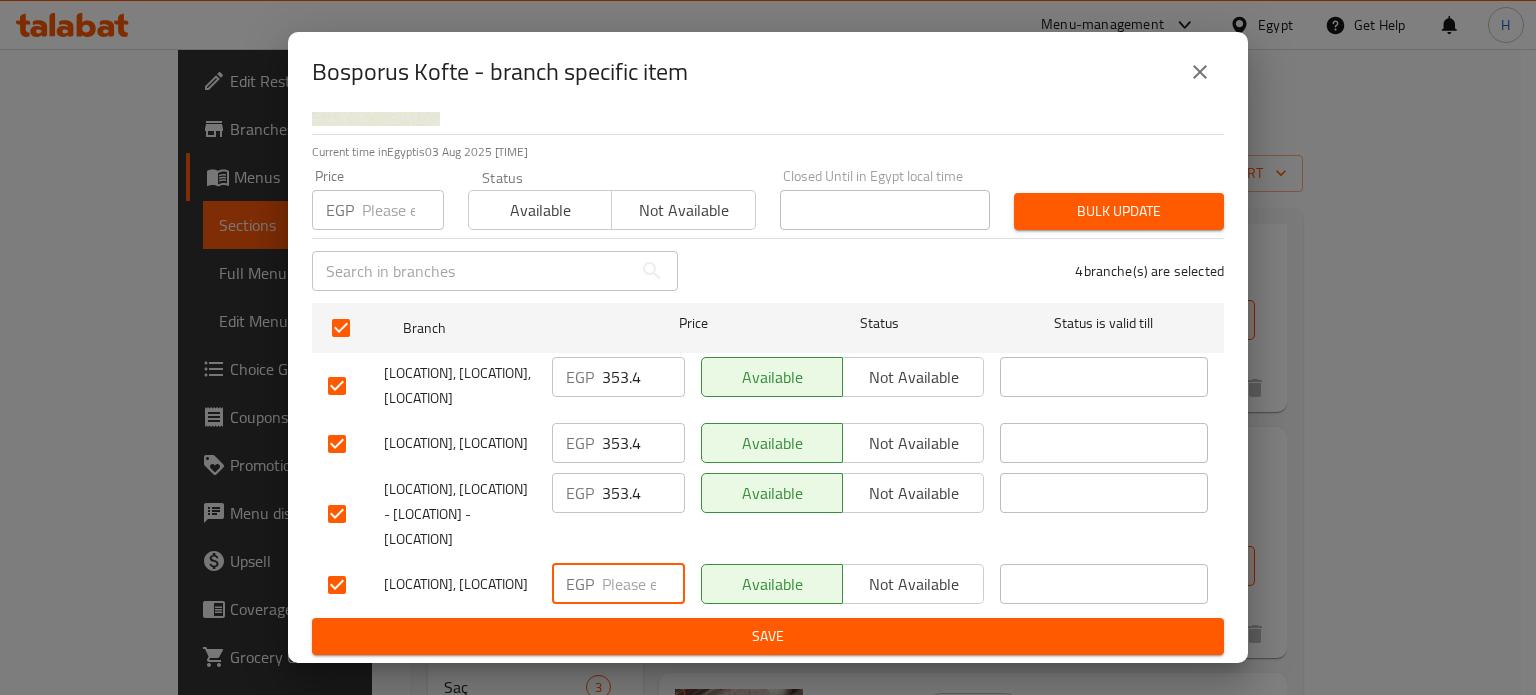 paste on "353.4" 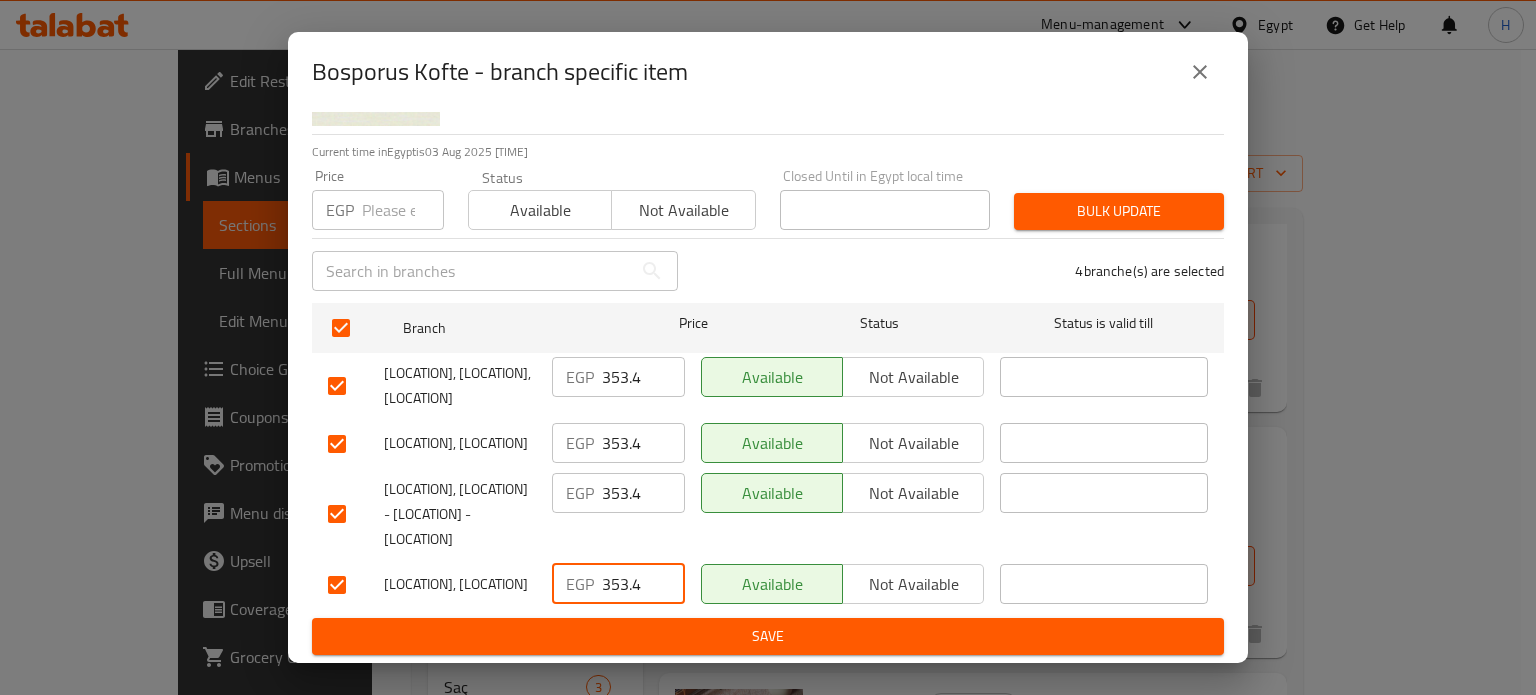 type on "353.4" 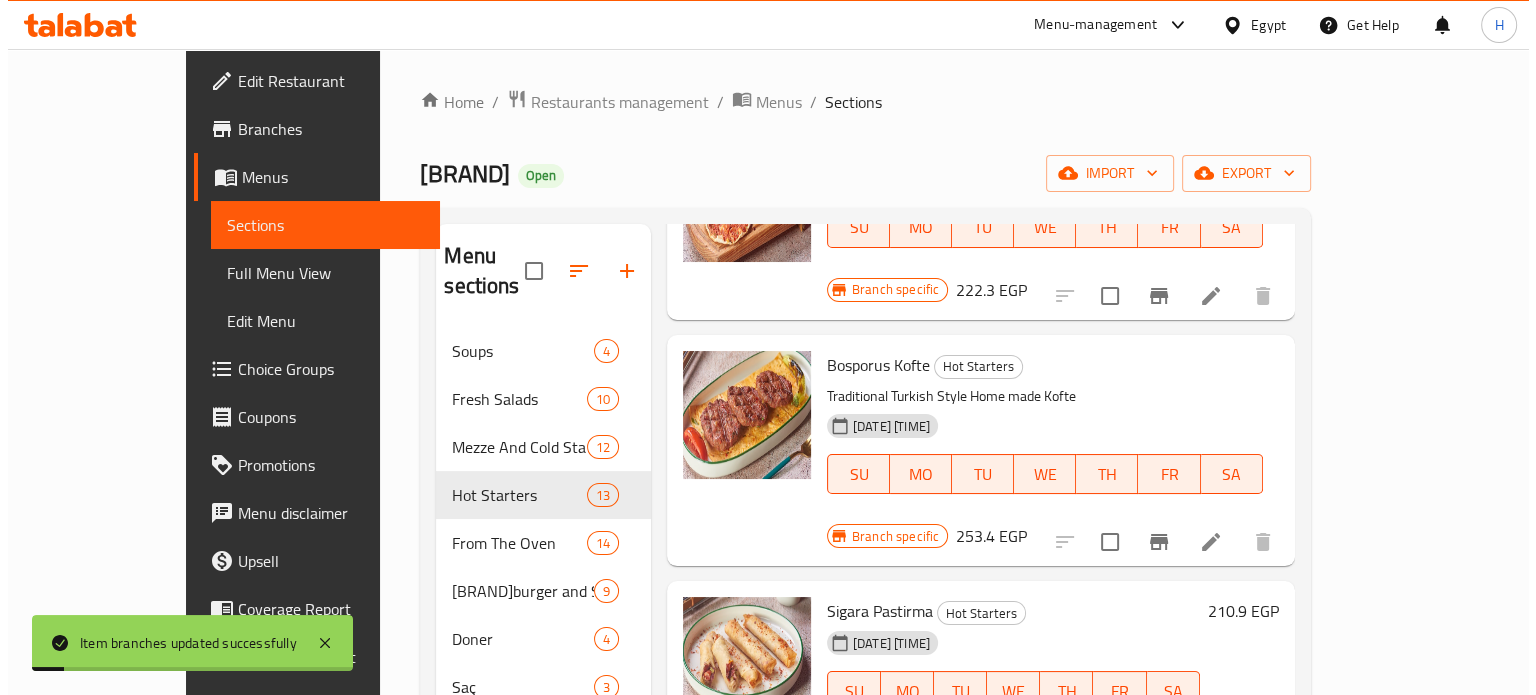 scroll, scrollTop: 1500, scrollLeft: 0, axis: vertical 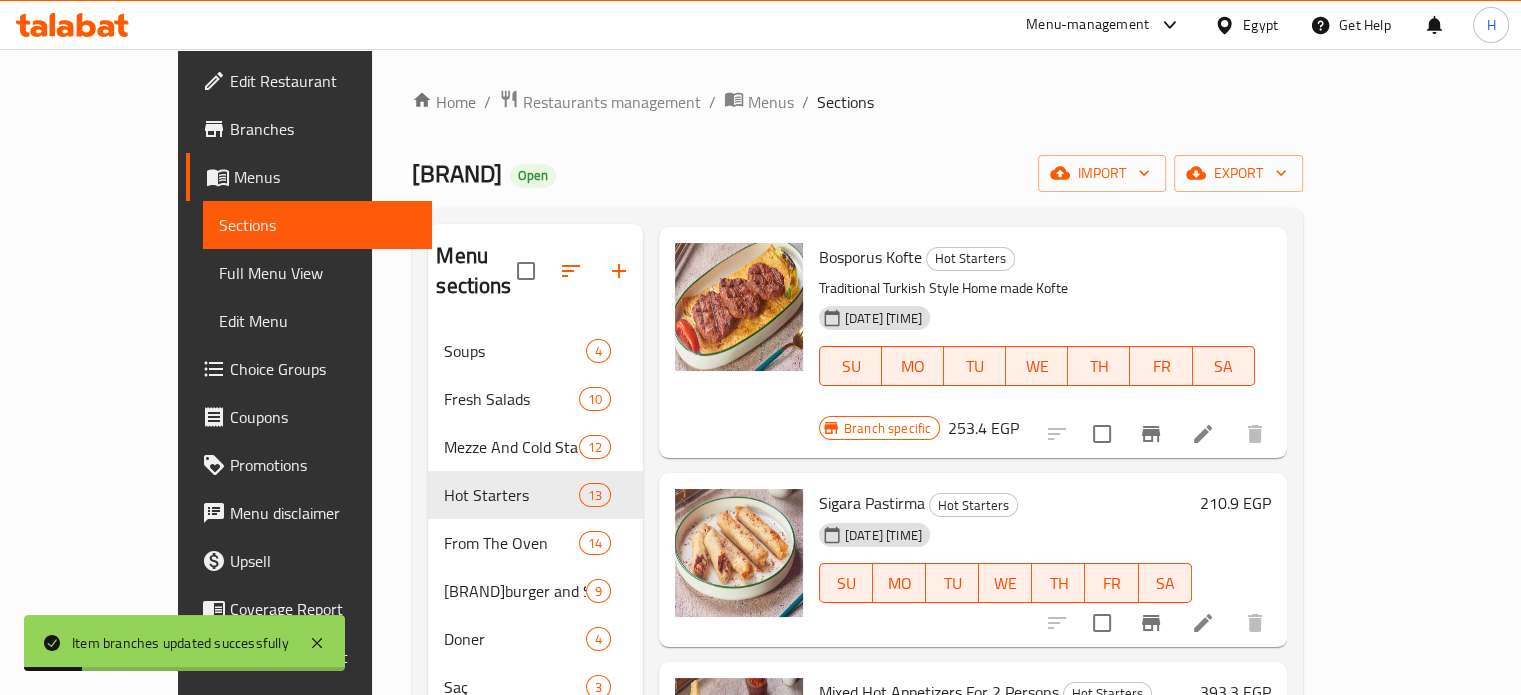 click 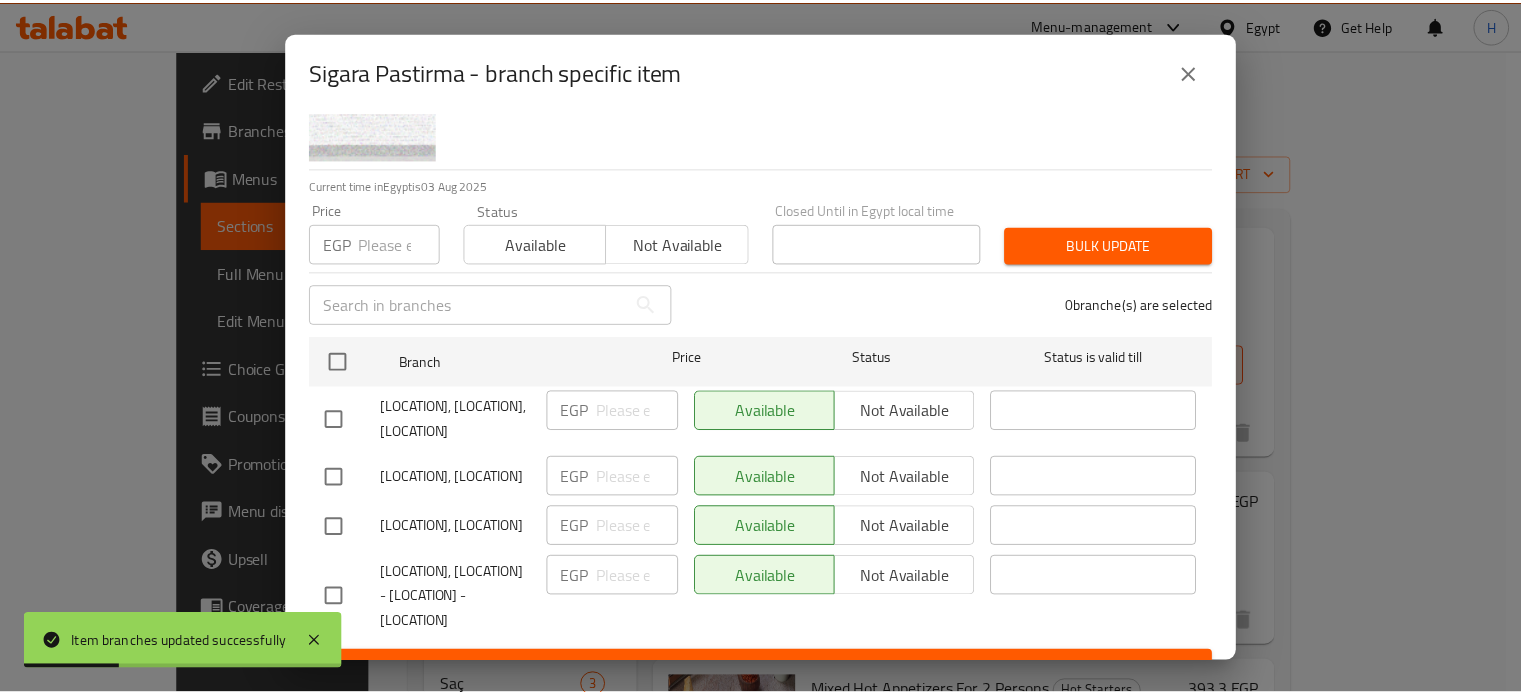 scroll, scrollTop: 153, scrollLeft: 0, axis: vertical 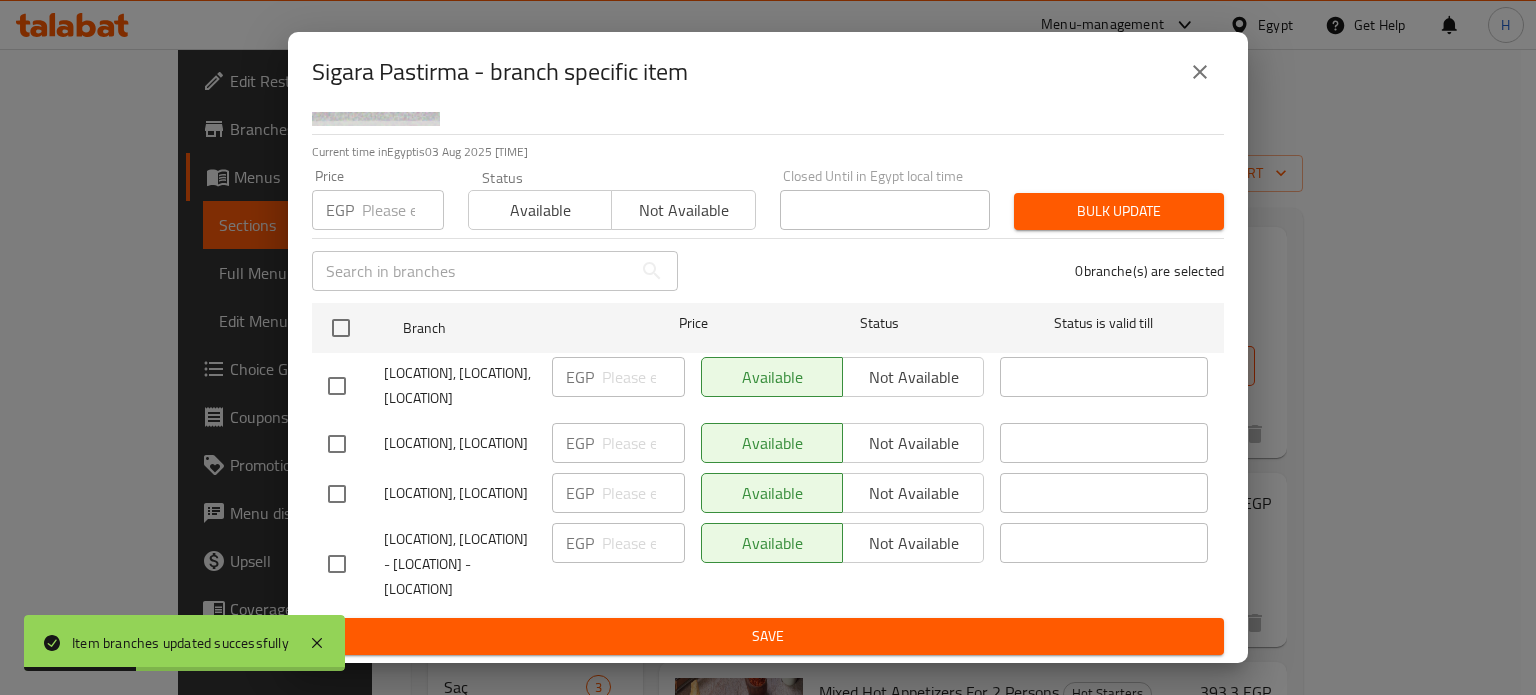 click 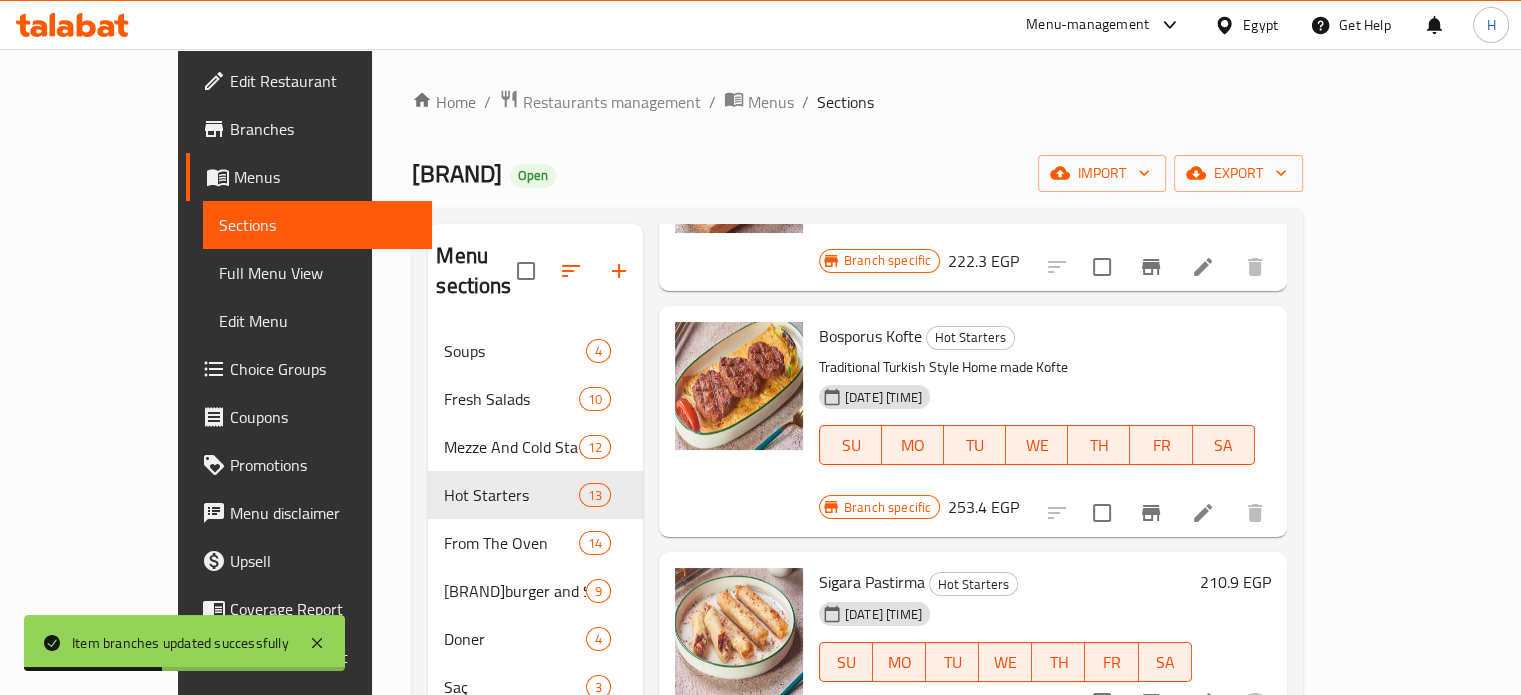 scroll, scrollTop: 1400, scrollLeft: 0, axis: vertical 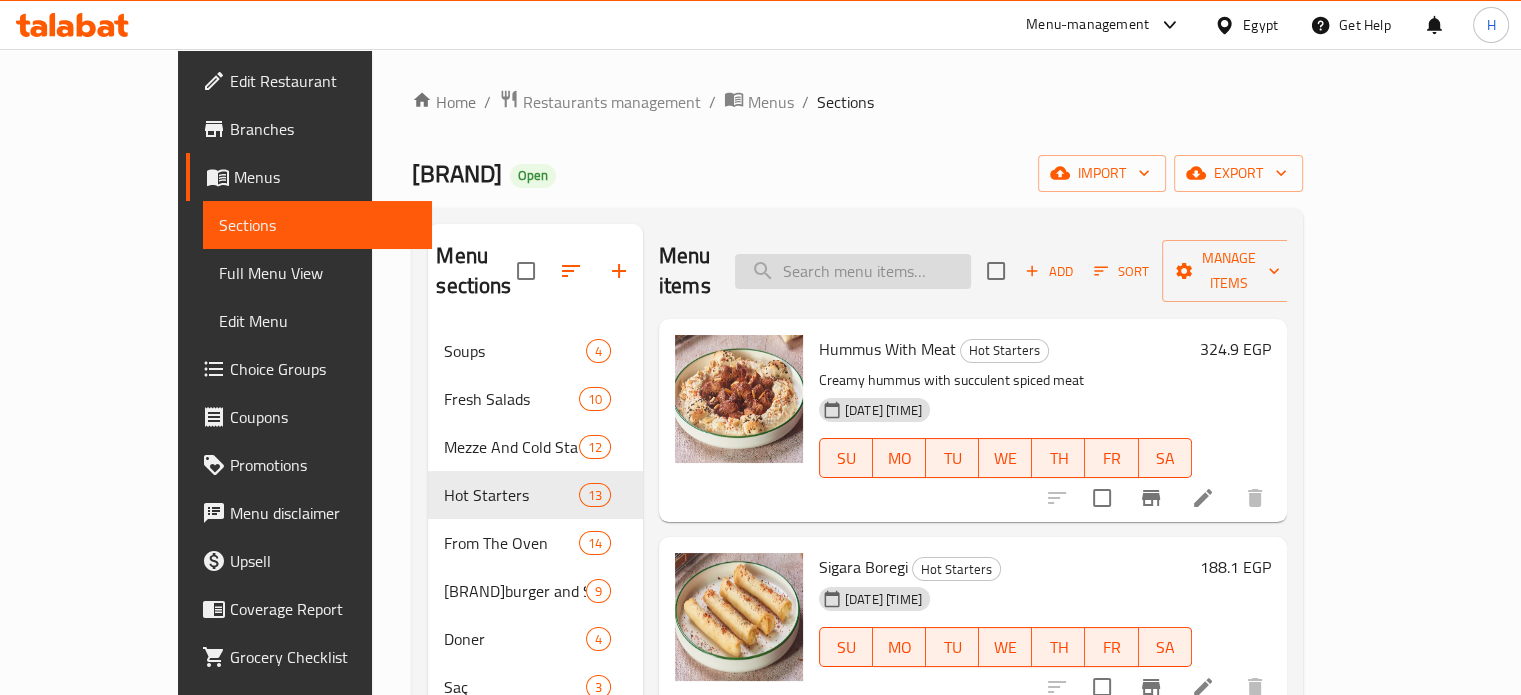 click at bounding box center [853, 271] 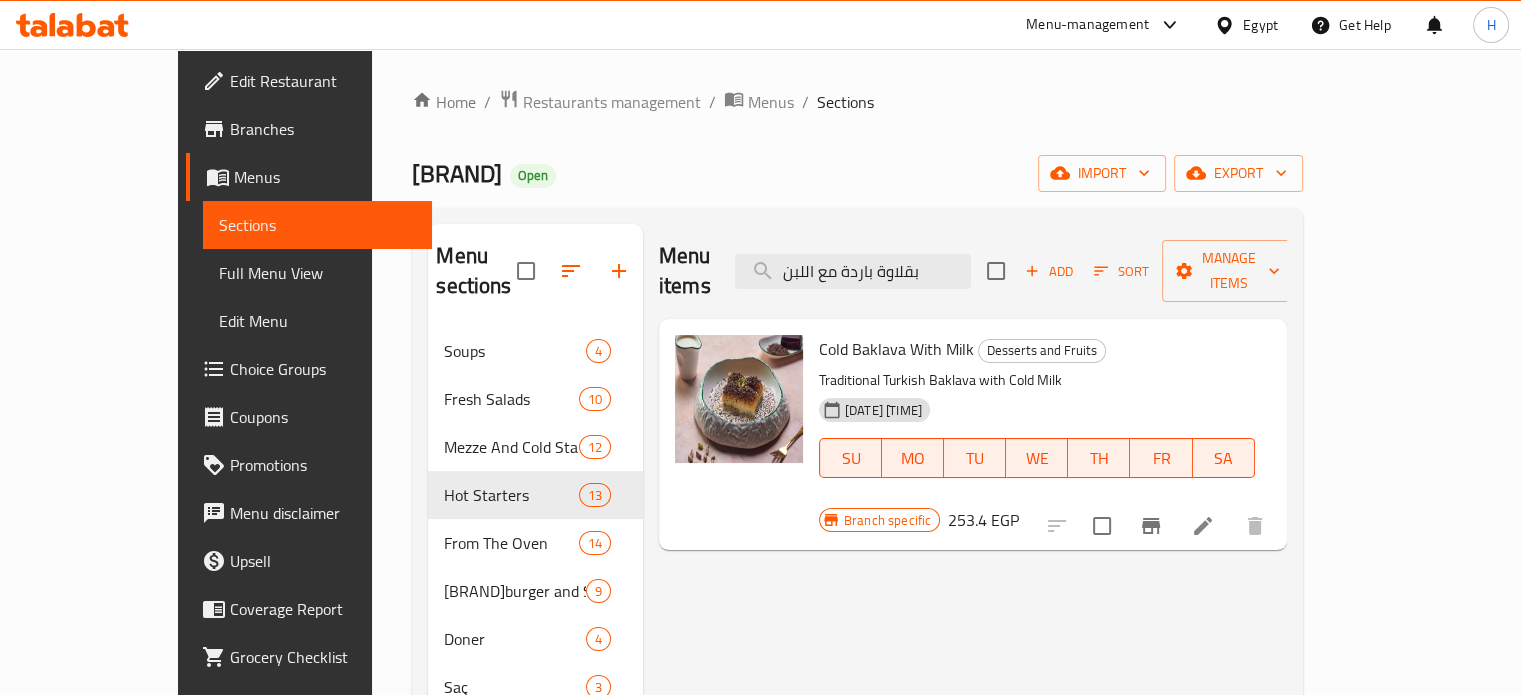 type on "بقلاوة باردة مع اللبن" 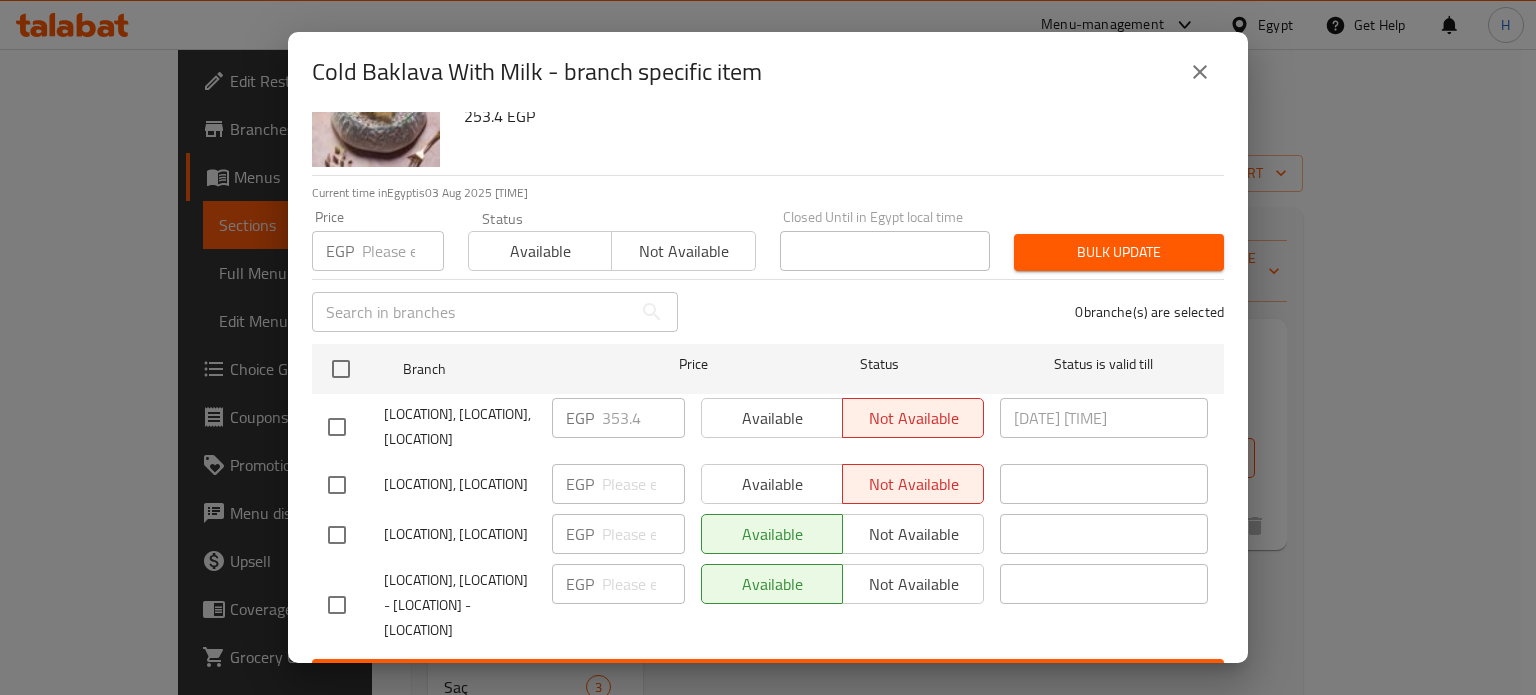 scroll, scrollTop: 153, scrollLeft: 0, axis: vertical 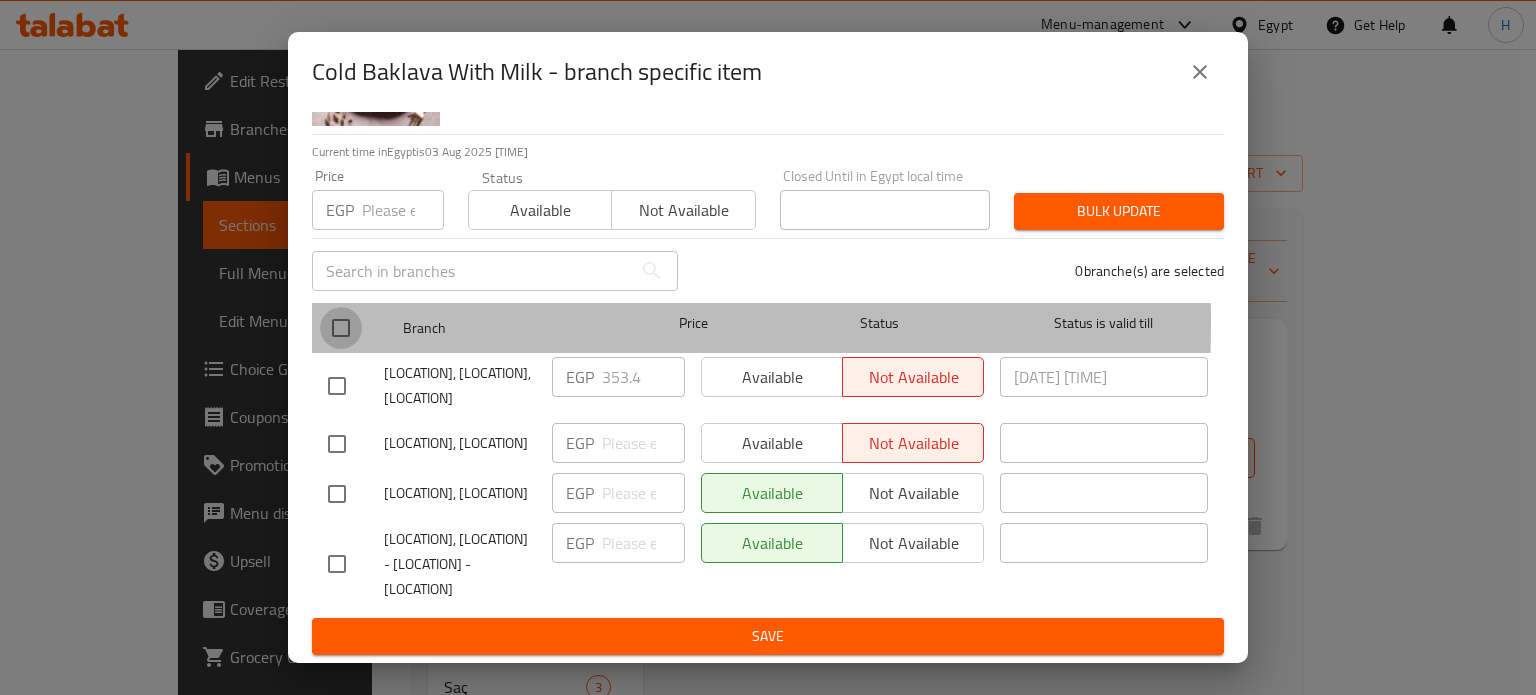 click at bounding box center (341, 328) 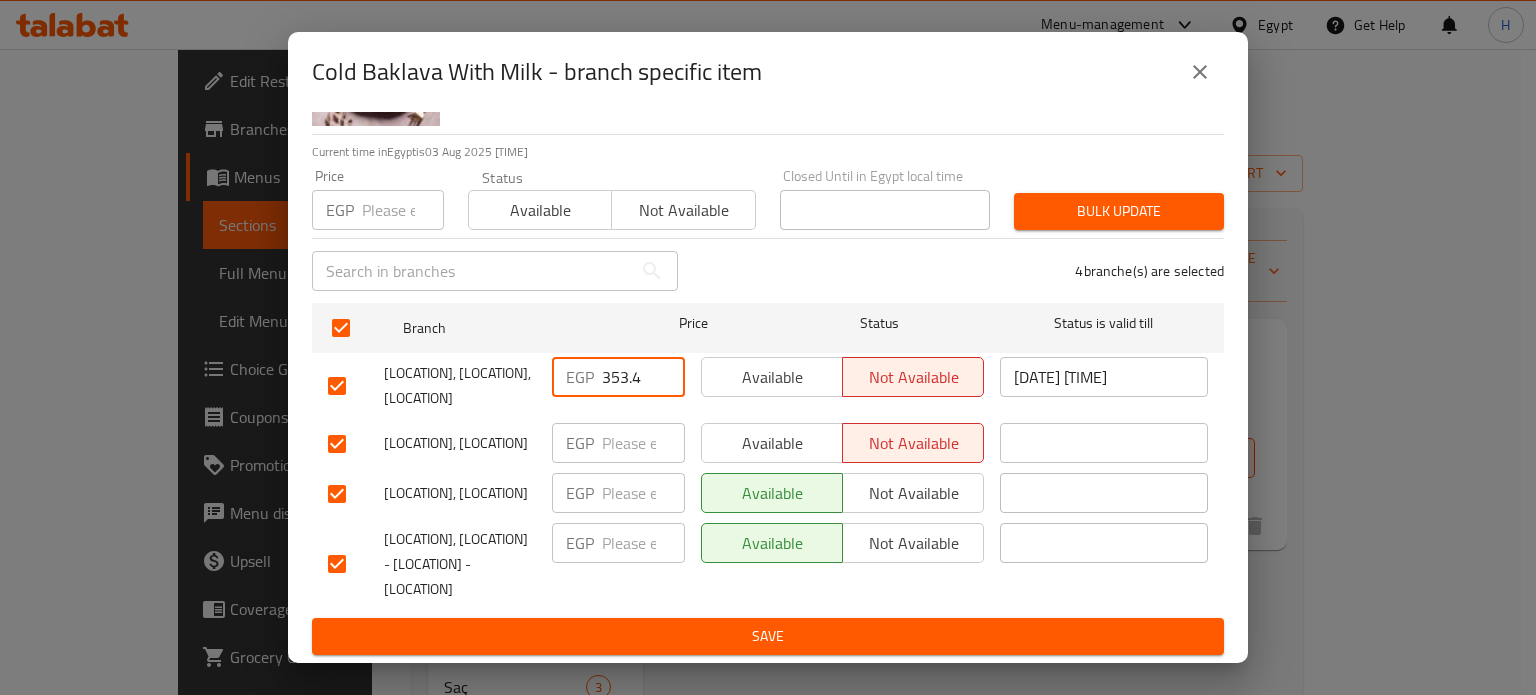 drag, startPoint x: 646, startPoint y: 343, endPoint x: 551, endPoint y: 341, distance: 95.02105 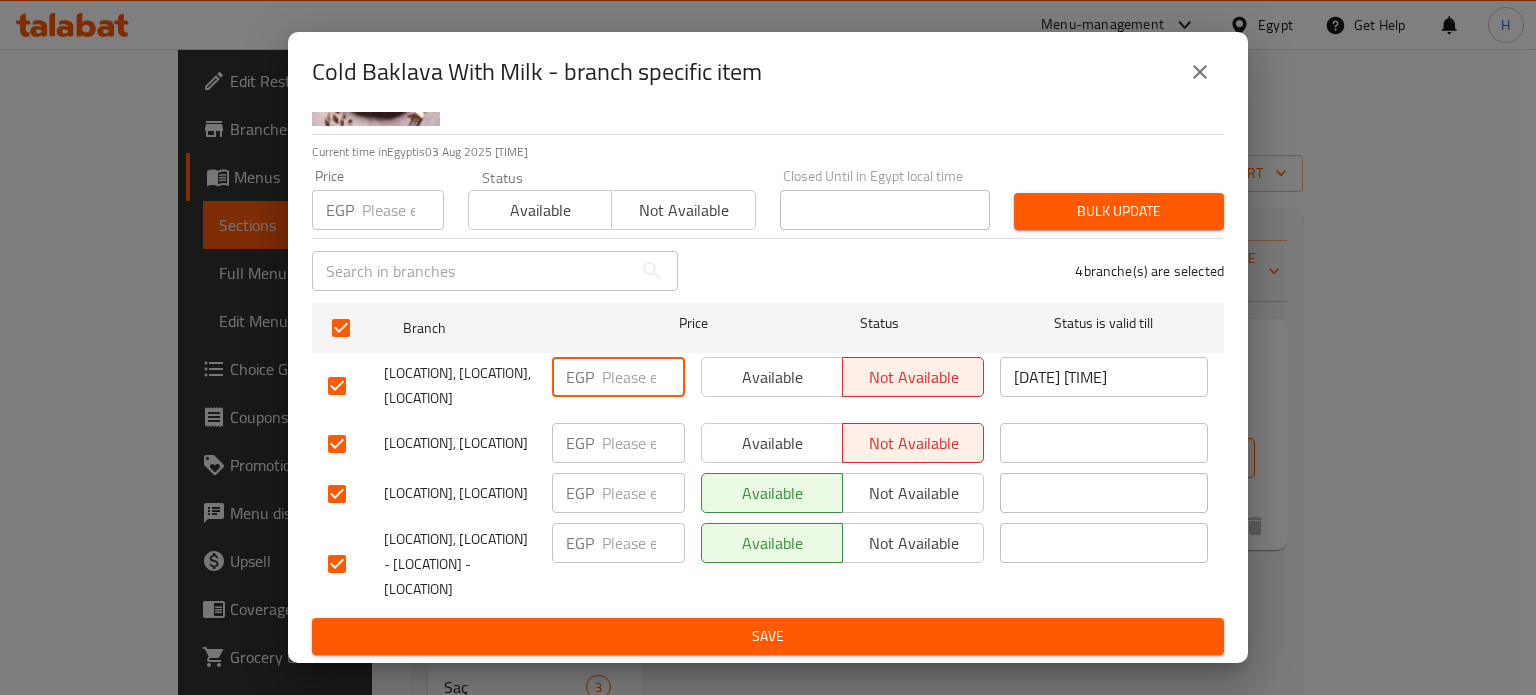 type on "353.4" 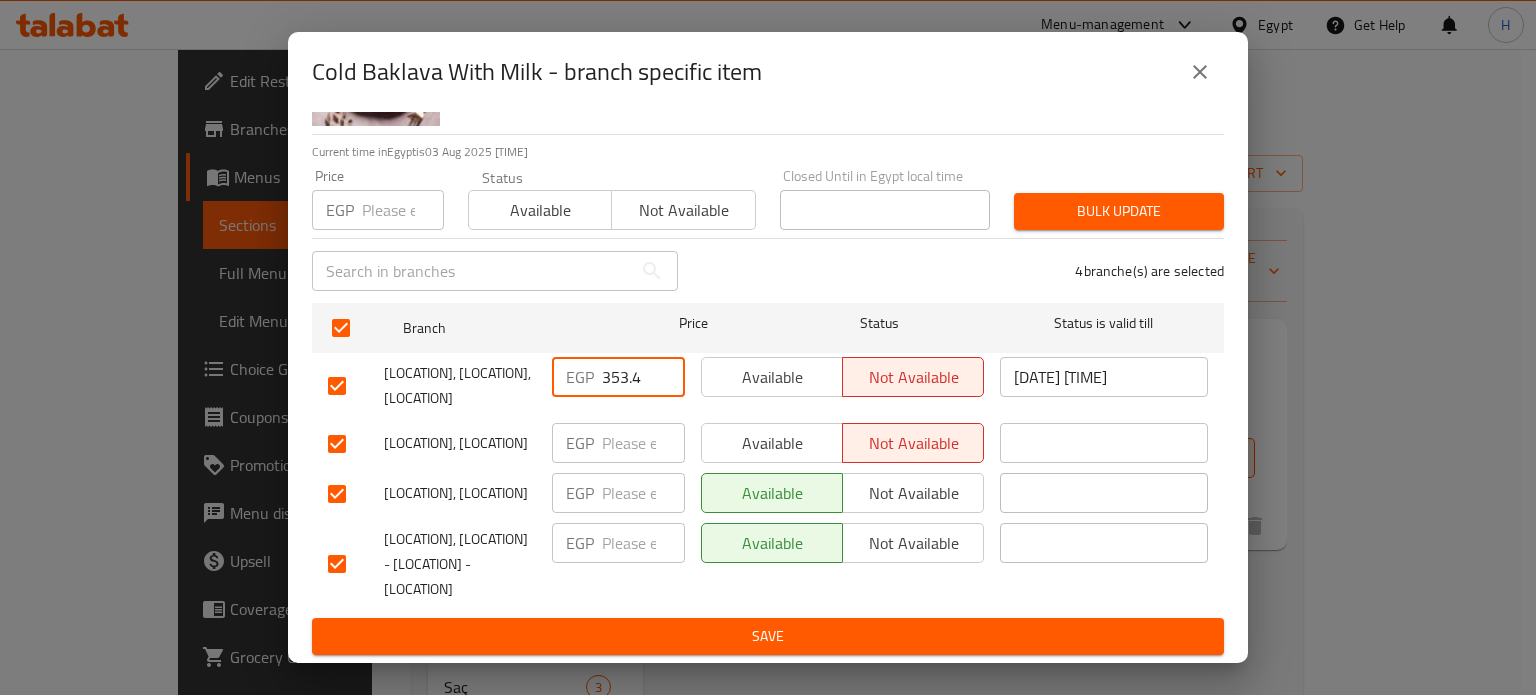click 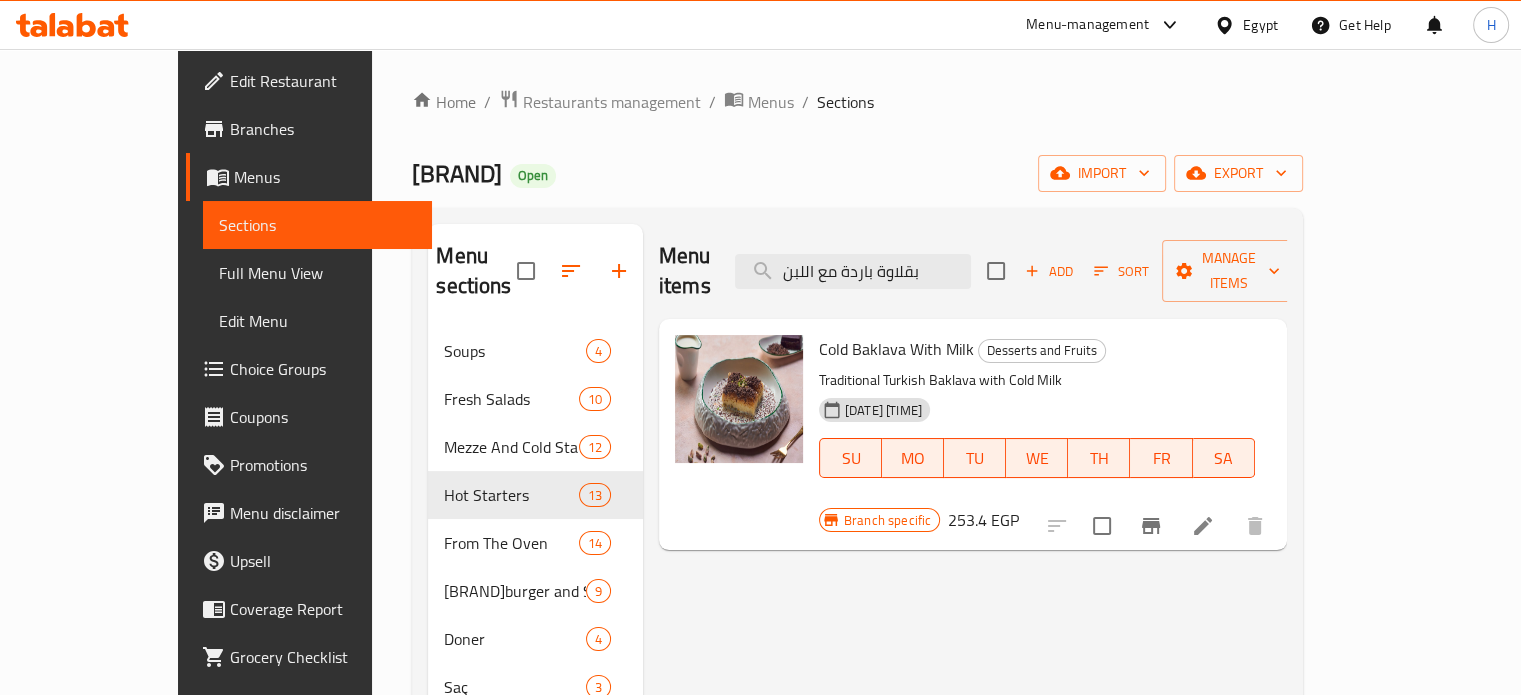 click on "253.4   EGP" at bounding box center [983, 520] 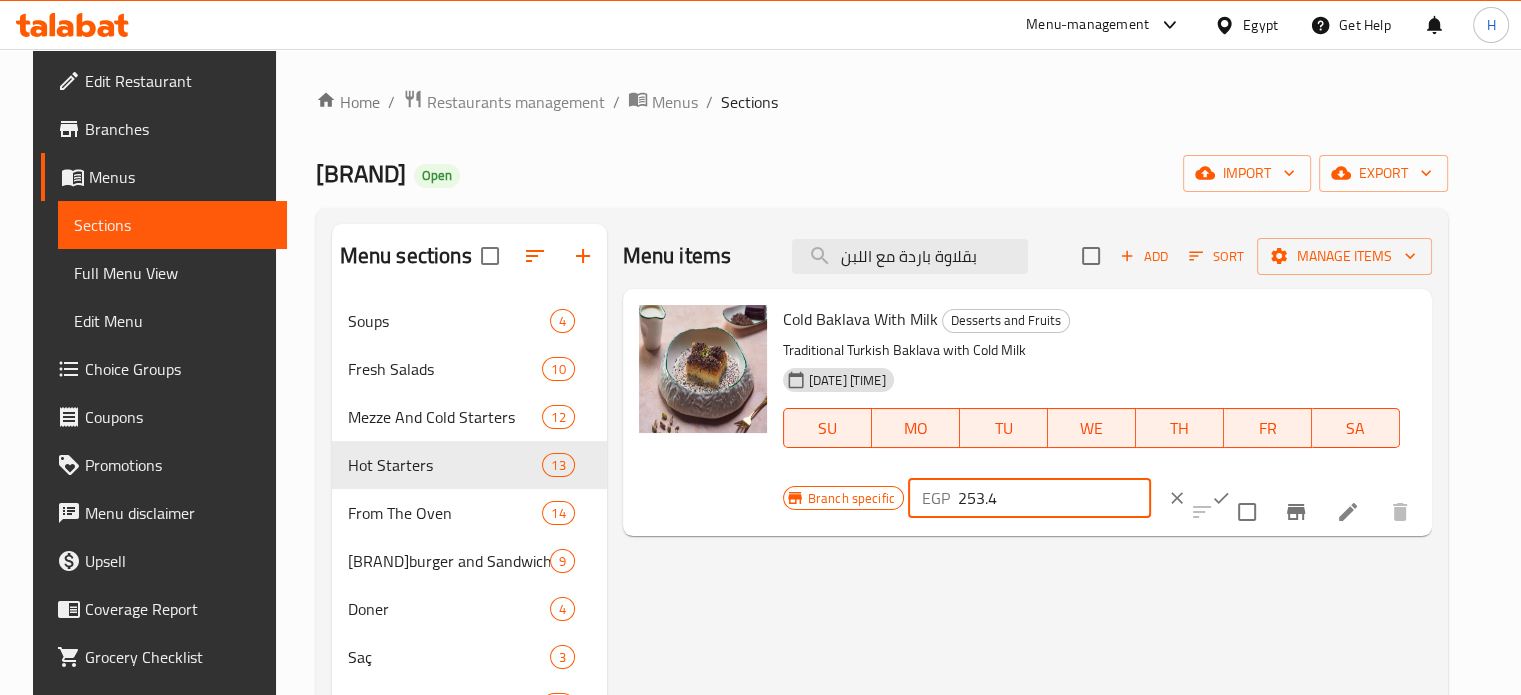 drag, startPoint x: 954, startPoint y: 498, endPoint x: 935, endPoint y: 500, distance: 19.104973 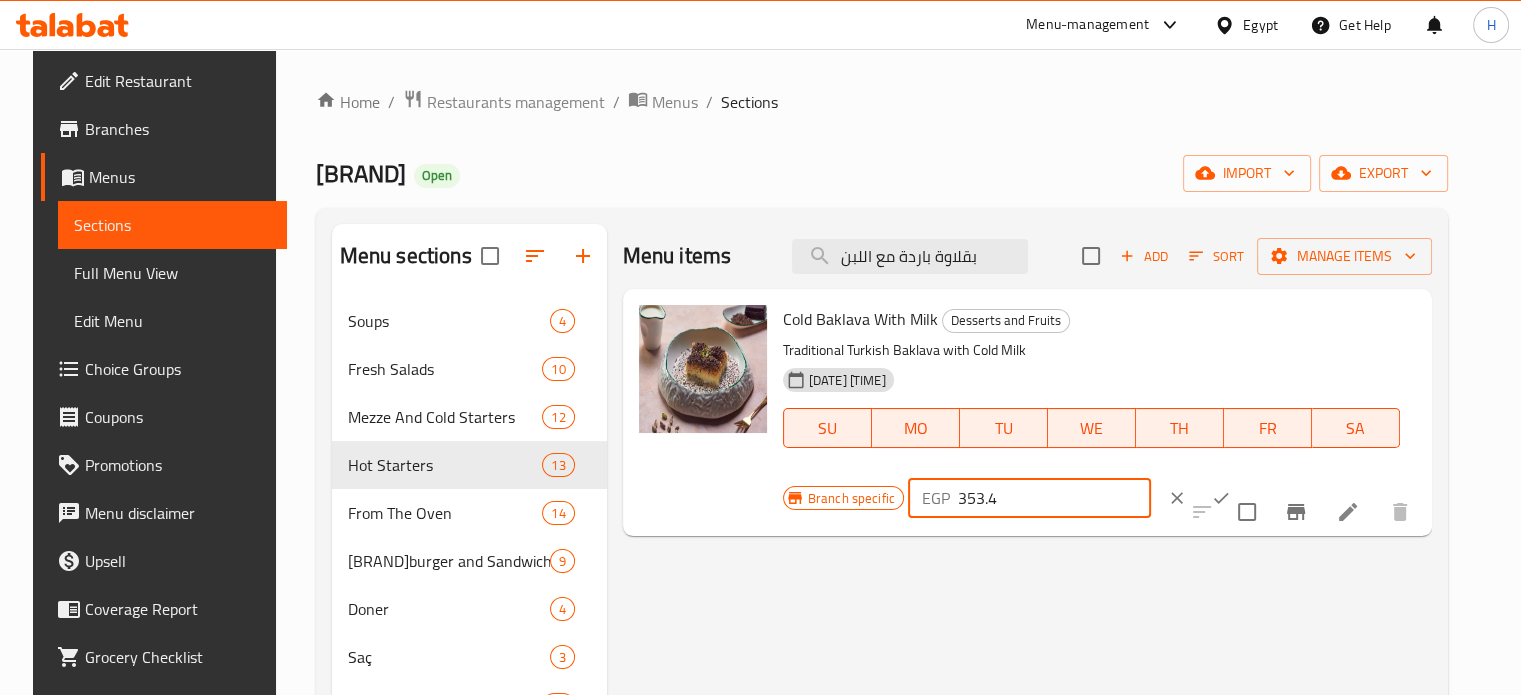 type on "353.4" 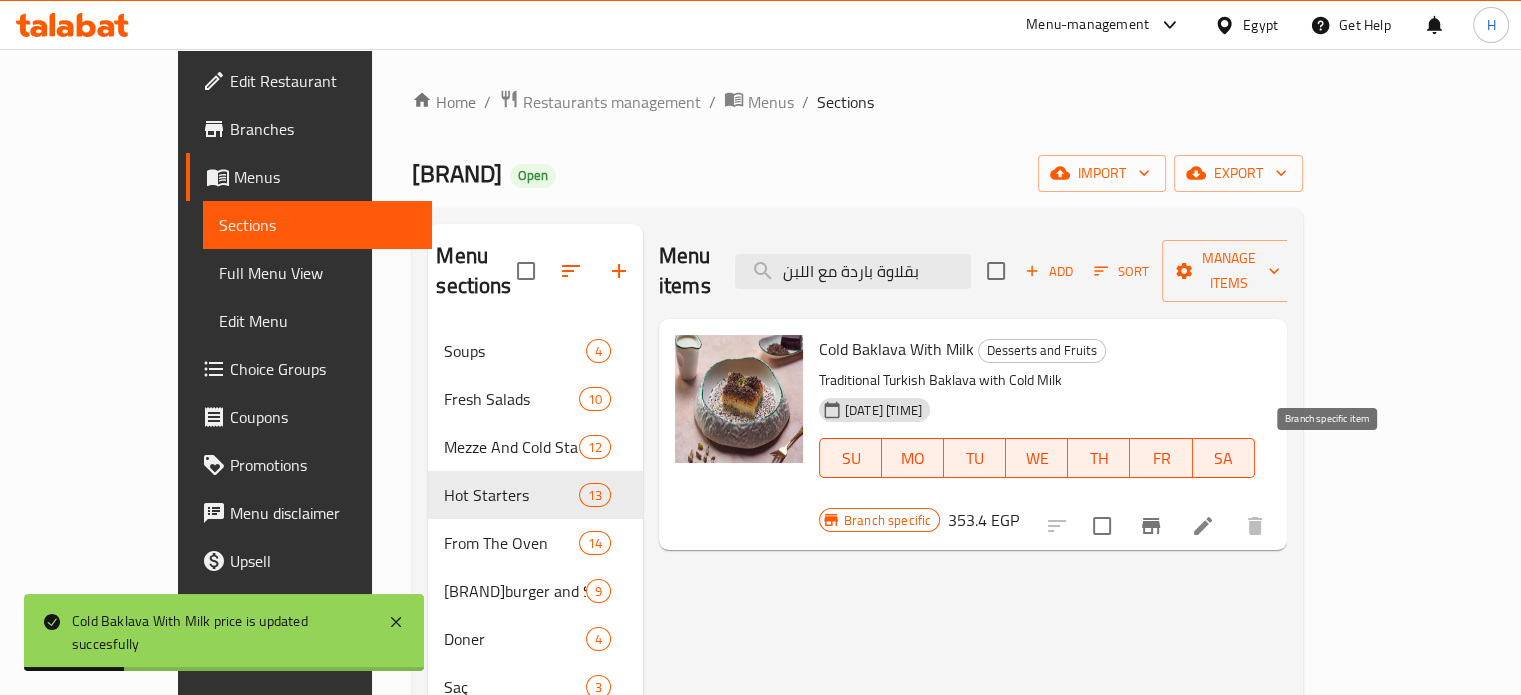 click 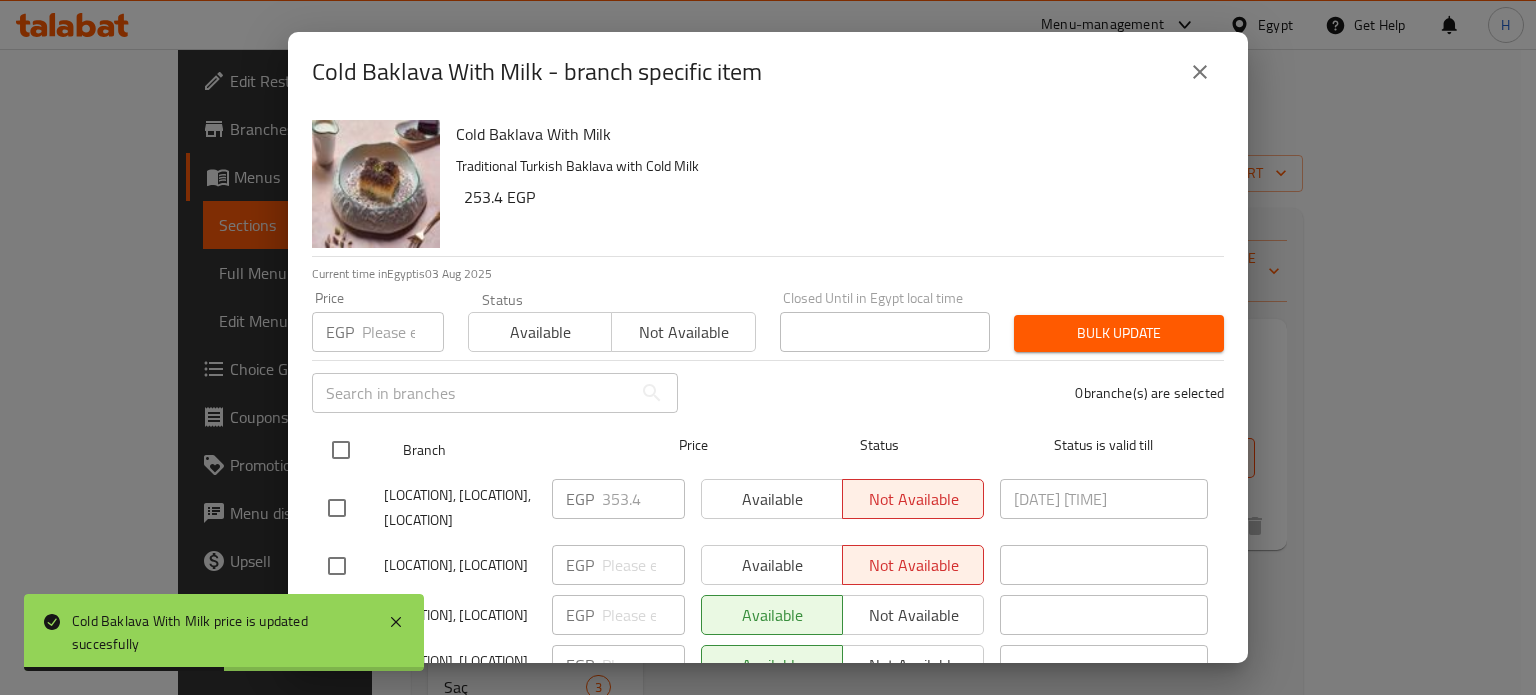 click at bounding box center [341, 450] 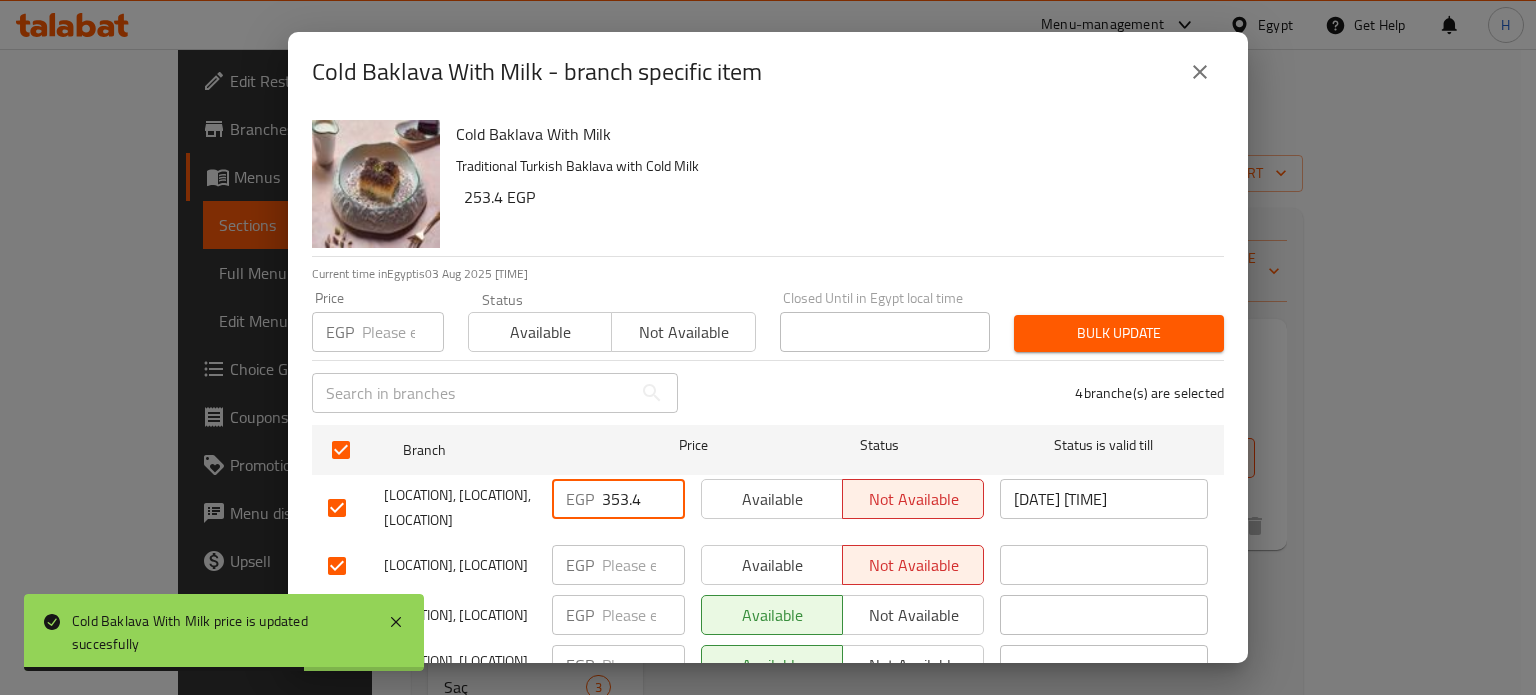 drag, startPoint x: 641, startPoint y: 498, endPoint x: 560, endPoint y: 492, distance: 81.22192 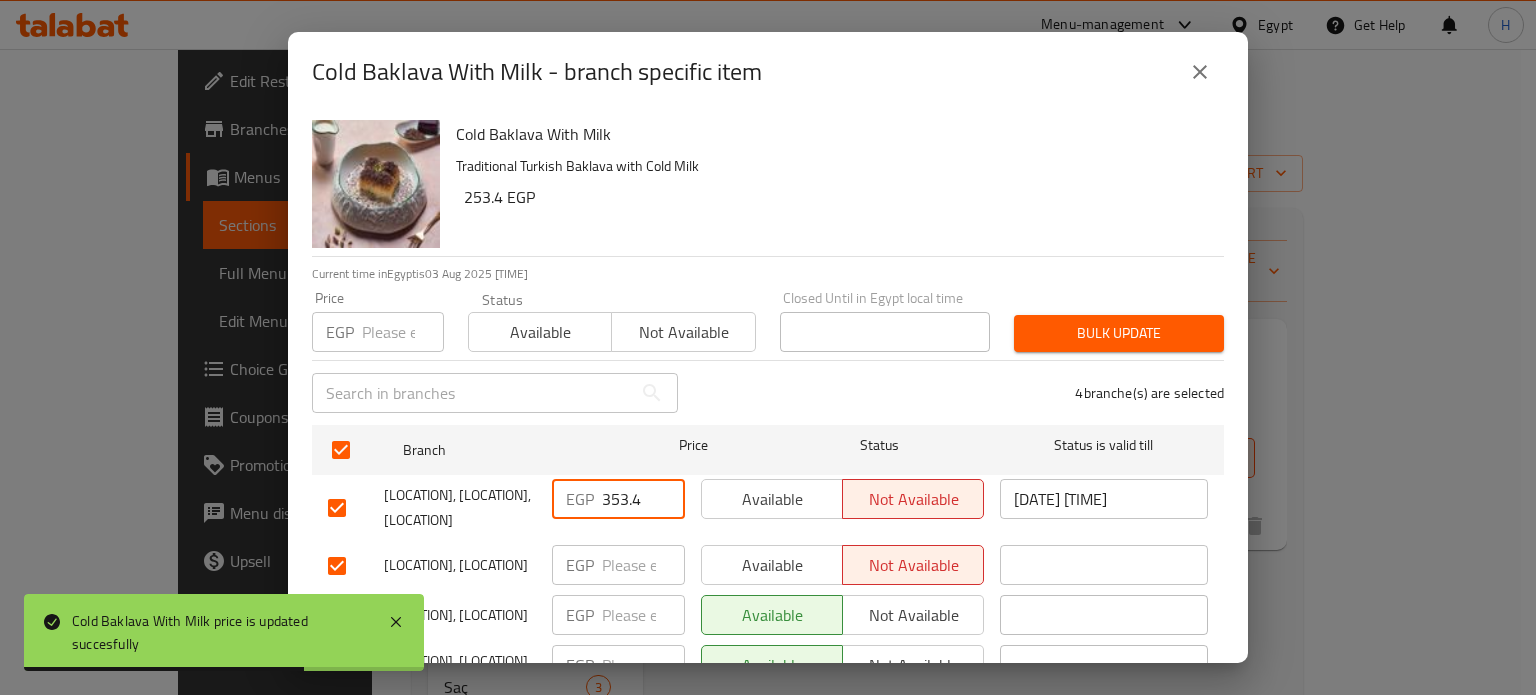 click on "EGP 353.4 ​" at bounding box center (618, 499) 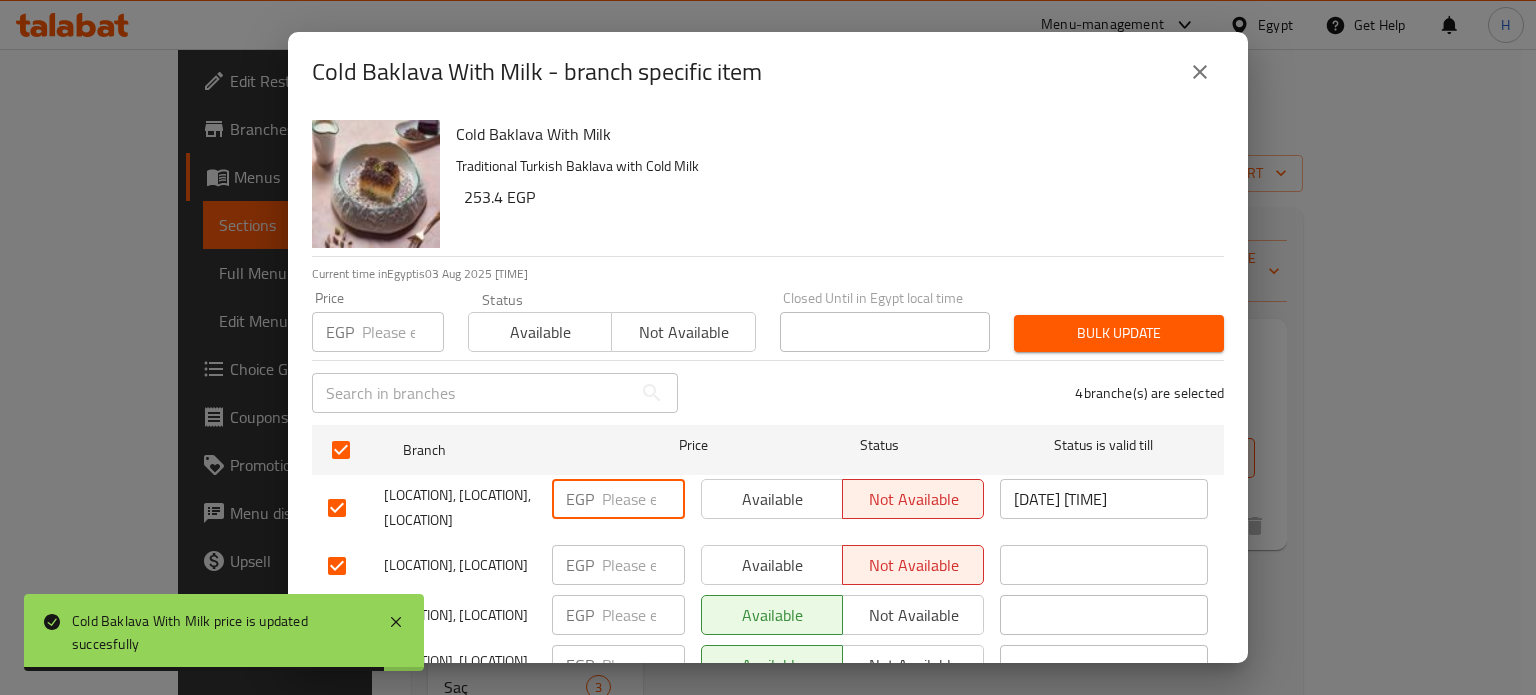 type 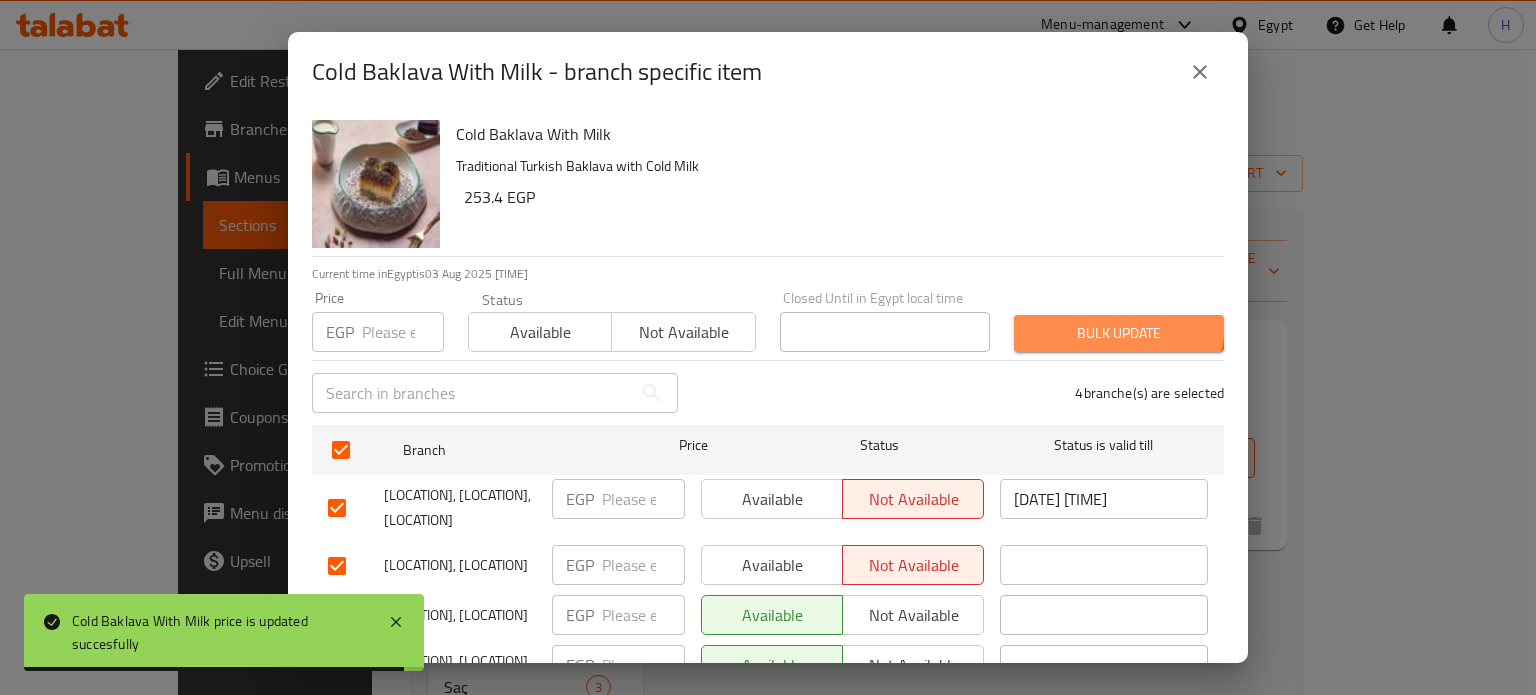 click on "Bulk update" at bounding box center [1119, 333] 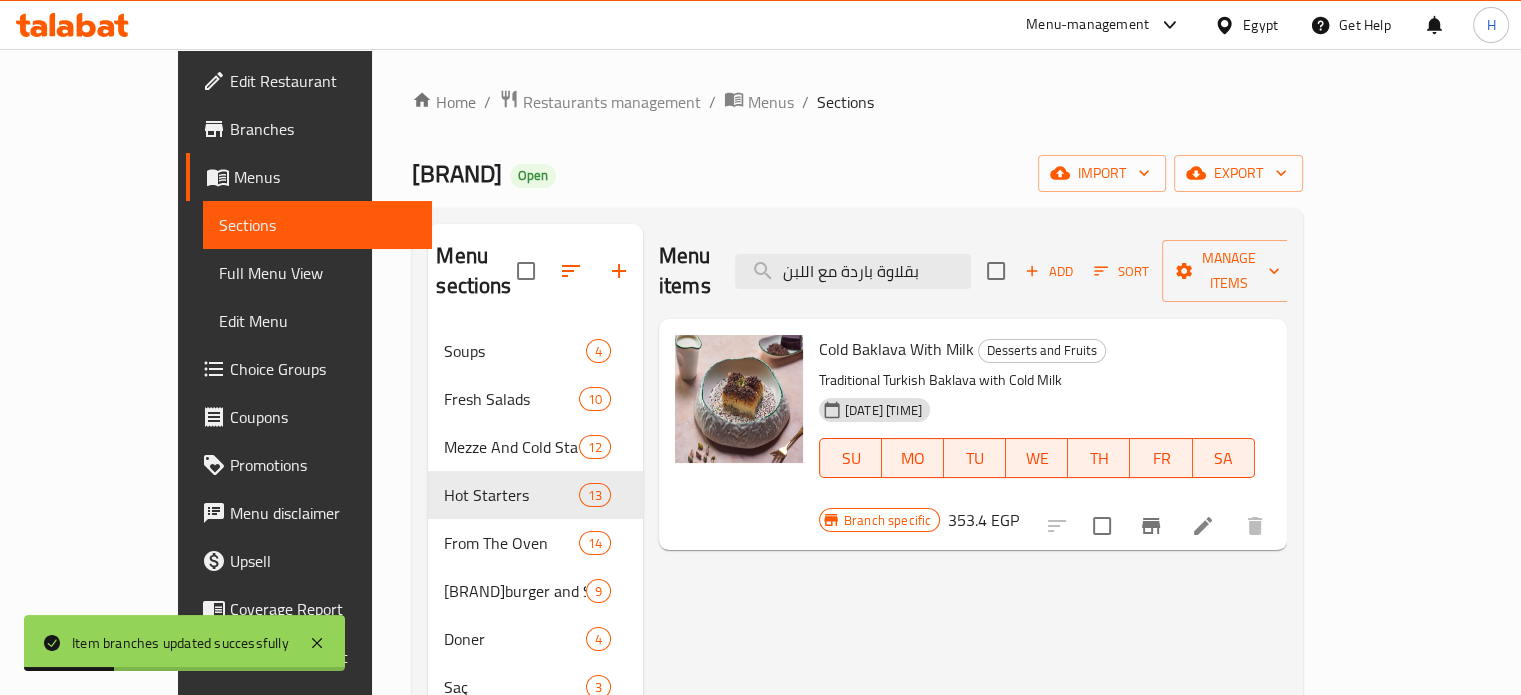 click 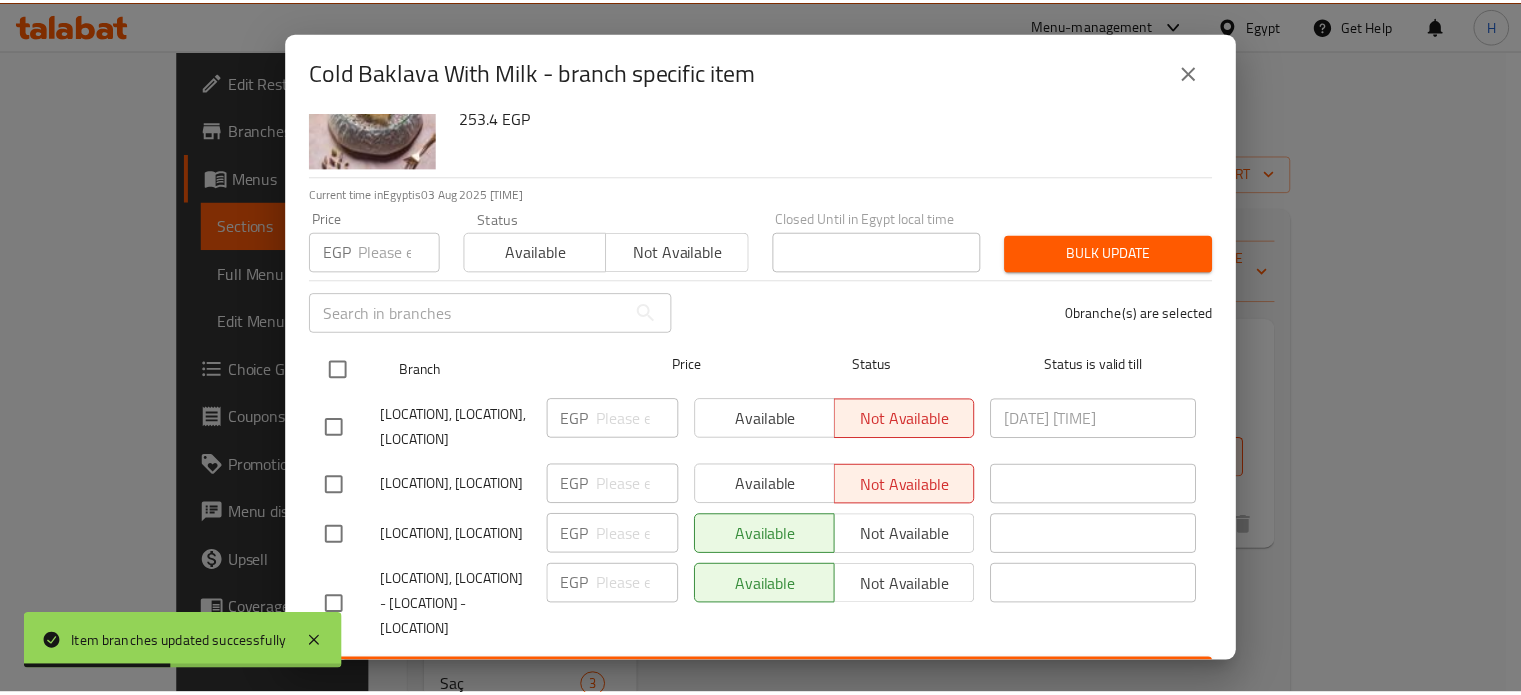 scroll, scrollTop: 153, scrollLeft: 0, axis: vertical 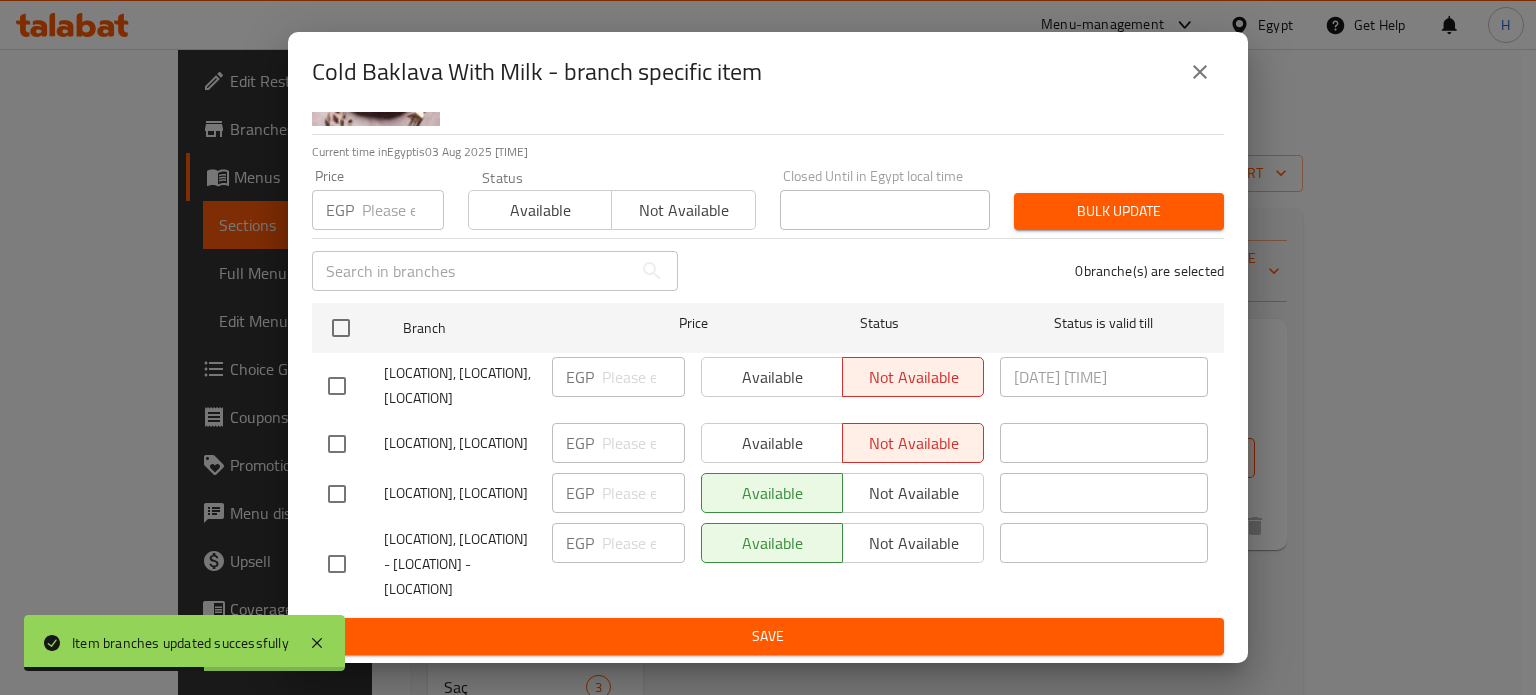 click at bounding box center (1200, 72) 